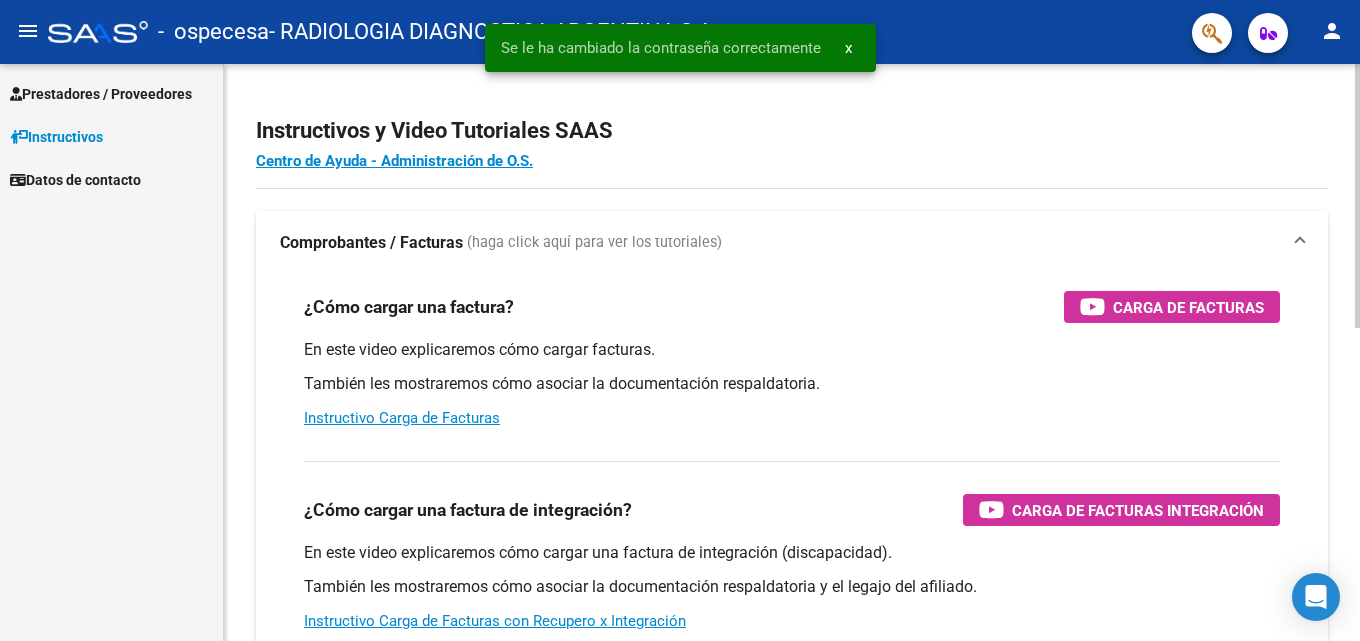 scroll, scrollTop: 0, scrollLeft: 0, axis: both 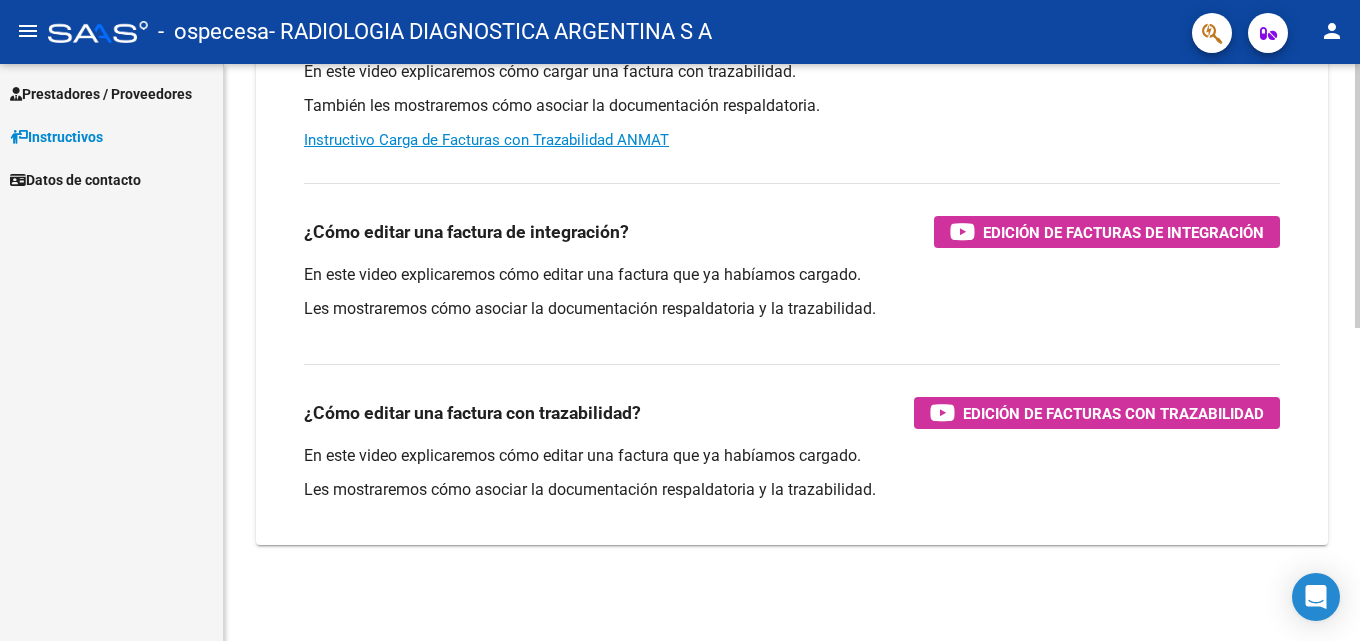 click on "Instructivos y Video Tutoriales SAAS Centro de Ayuda - Administración de O.S. Comprobantes / Facturas     (haga click aquí para ver los tutoriales) ¿Cómo cargar una factura?    Carga de Facturas En este video explicaremos cómo cargar facturas. También les mostraremos cómo asociar la documentación respaldatoria. Instructivo Carga de Facturas ¿Cómo cargar una factura de integración?    Carga de Facturas Integración En este video explicaremos cómo cargar una factura de integración (discapacidad). También les mostraremos cómo asociar la documentación respaldatoria y el legajo del afiliado. Instructivo Carga de Facturas con Recupero x Integración ¿Cómo cargar una factura con trazabilidad?    Carga de Facturas con Trazabilidad En este video explicaremos cómo cargar una factura con trazabilidad. También les mostraremos cómo asociar la documentación respaldatoria.  Instructivo Carga de Facturas con Trazabilidad ANMAT ¿Cómo editar una factura de integración?" 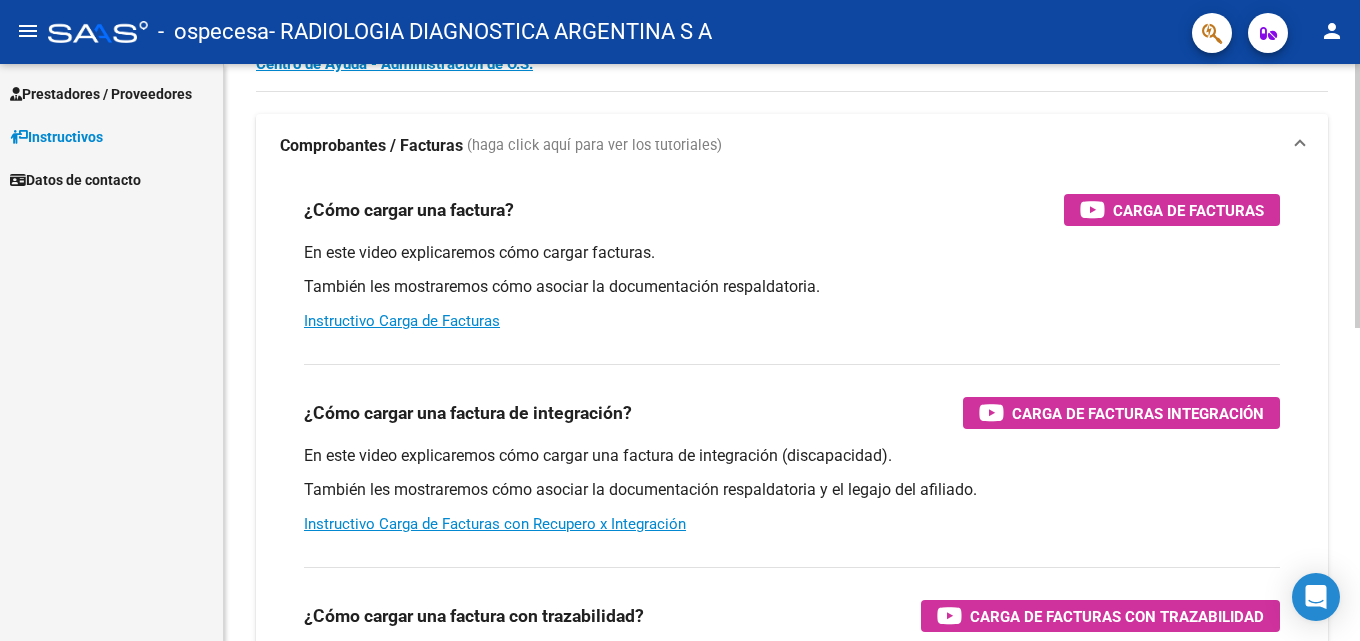 scroll, scrollTop: 0, scrollLeft: 0, axis: both 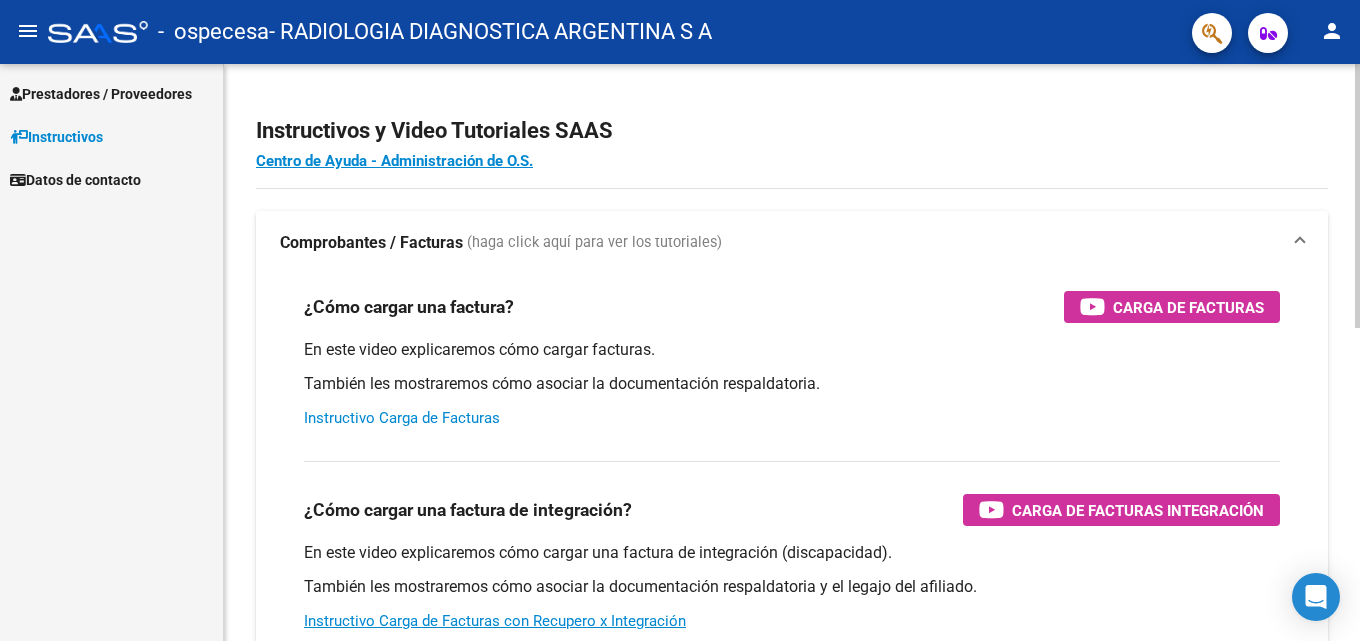 click on "Instructivo Carga de Facturas" at bounding box center (402, 418) 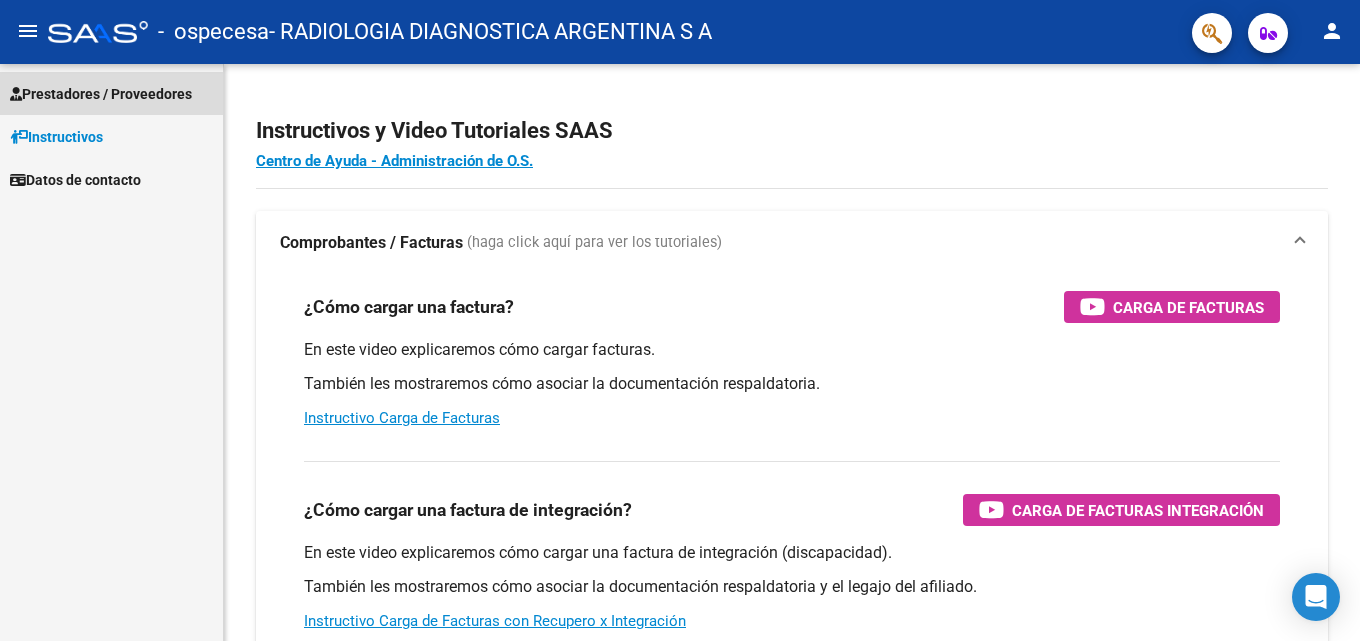 click on "Prestadores / Proveedores" at bounding box center [101, 94] 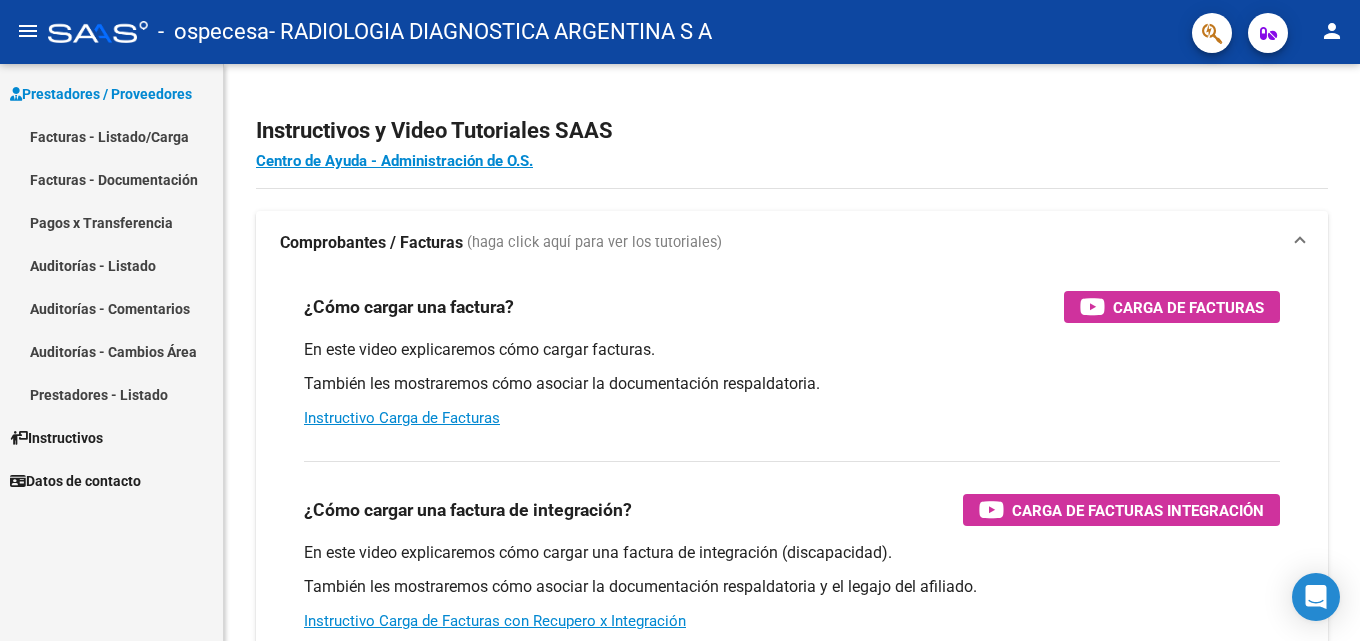 click on "Facturas - Listado/Carga" at bounding box center (111, 136) 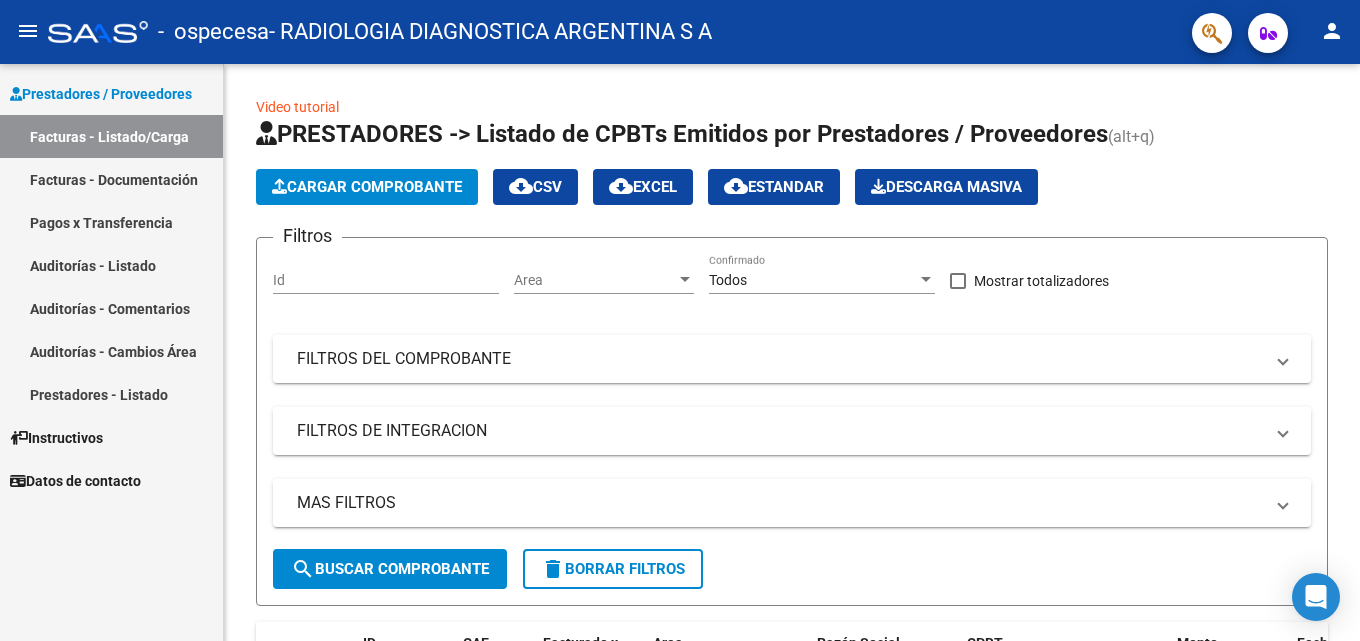 click on "Facturas - Documentación" at bounding box center (111, 179) 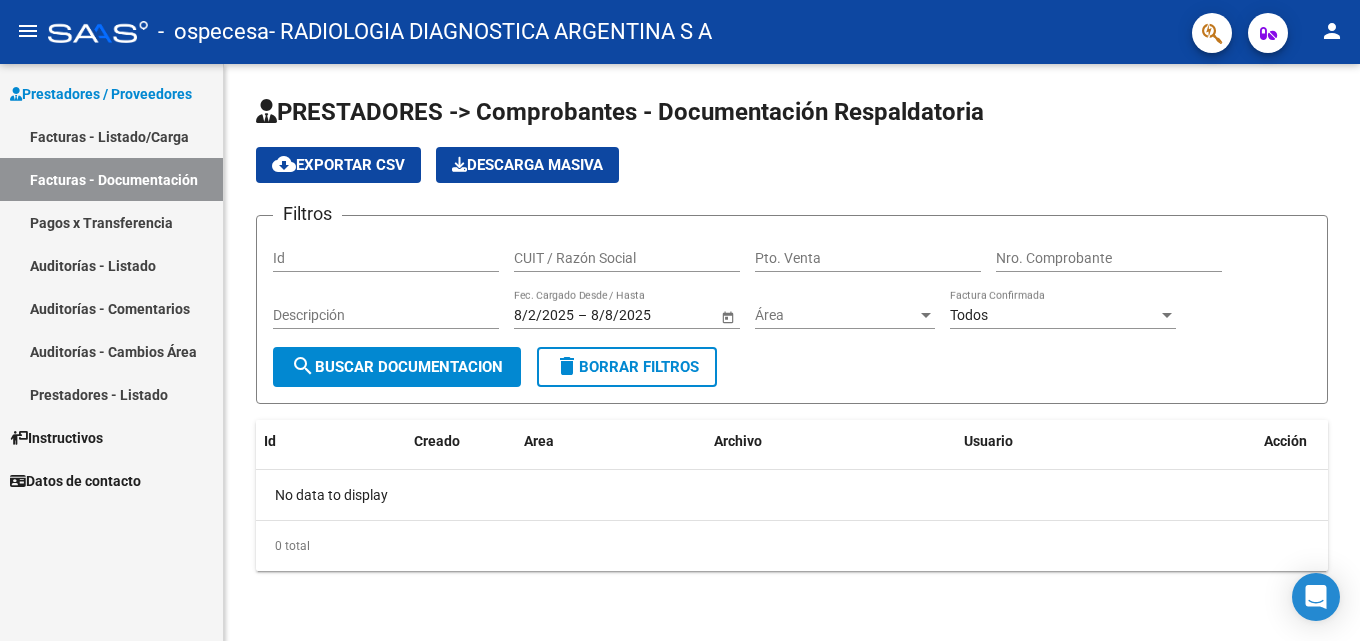 click on "Facturas - Listado/Carga" at bounding box center [111, 136] 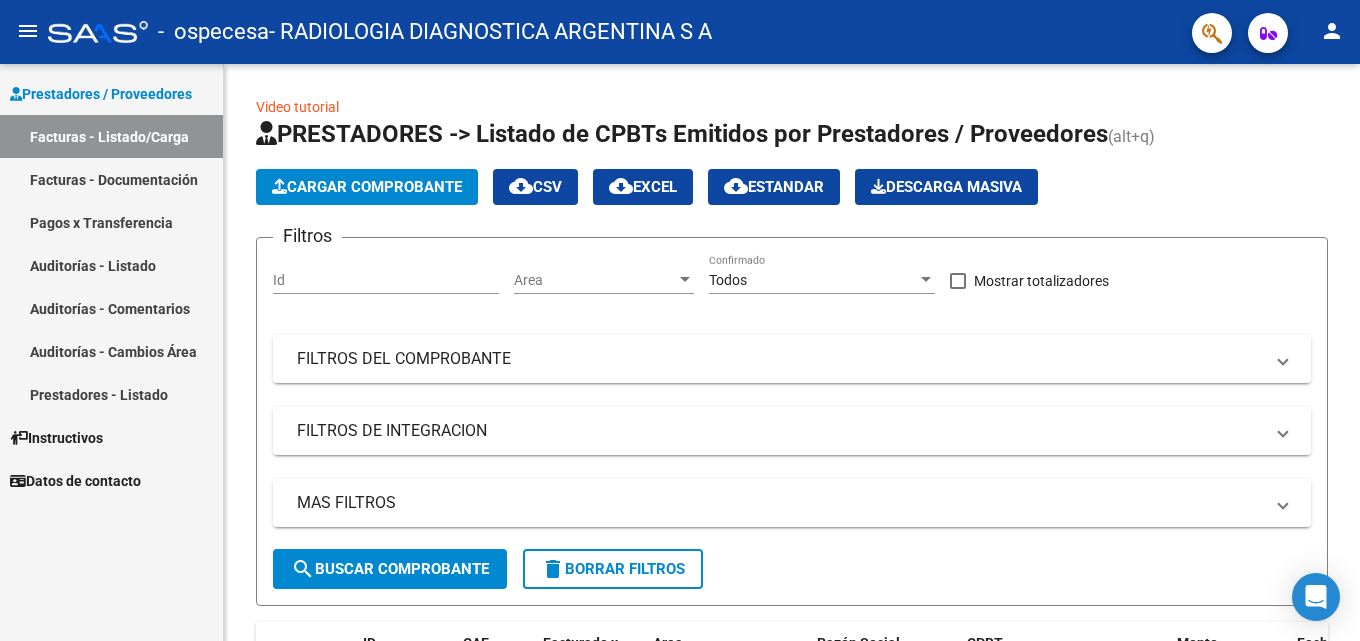 click on "Prestadores / Proveedores" at bounding box center [101, 94] 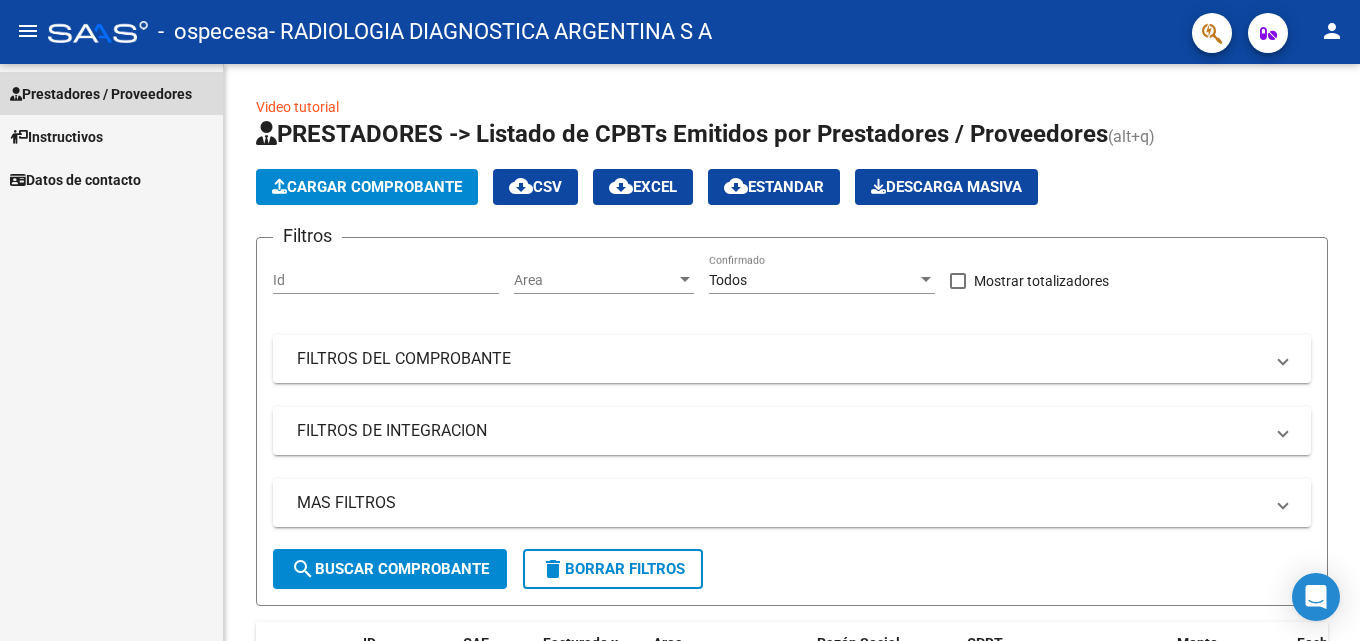 click on "Prestadores / Proveedores" at bounding box center (101, 94) 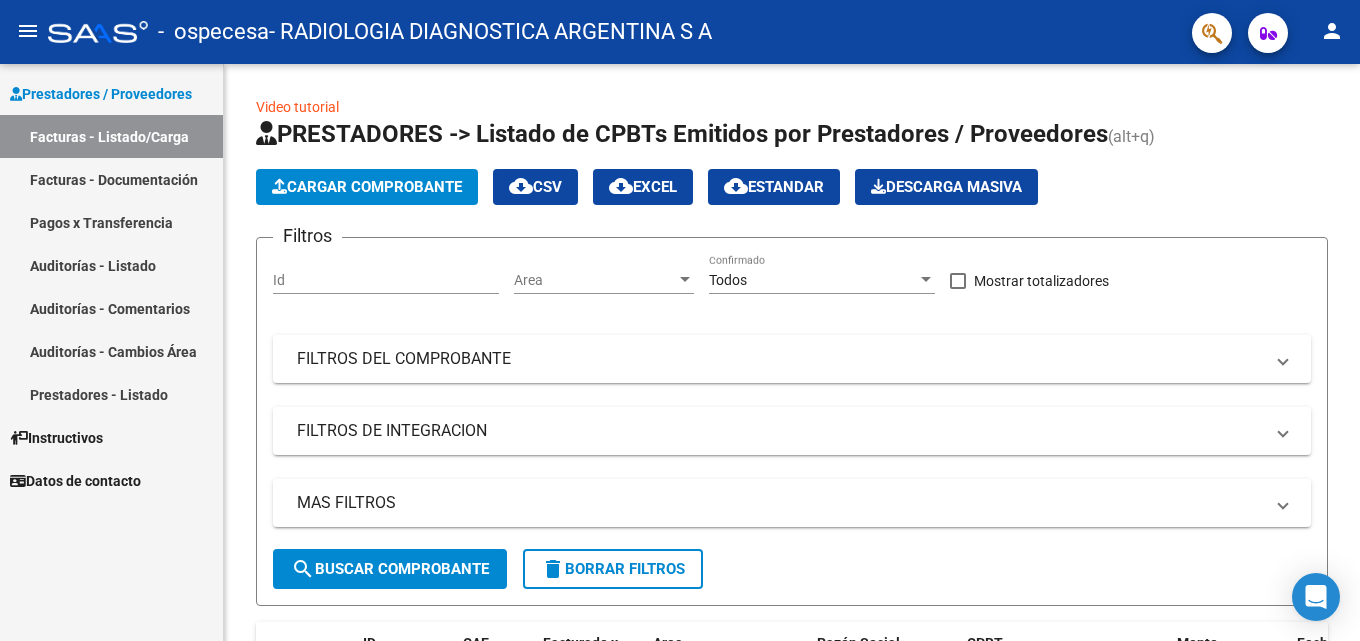 click on "Facturas - Listado/Carga" at bounding box center [111, 136] 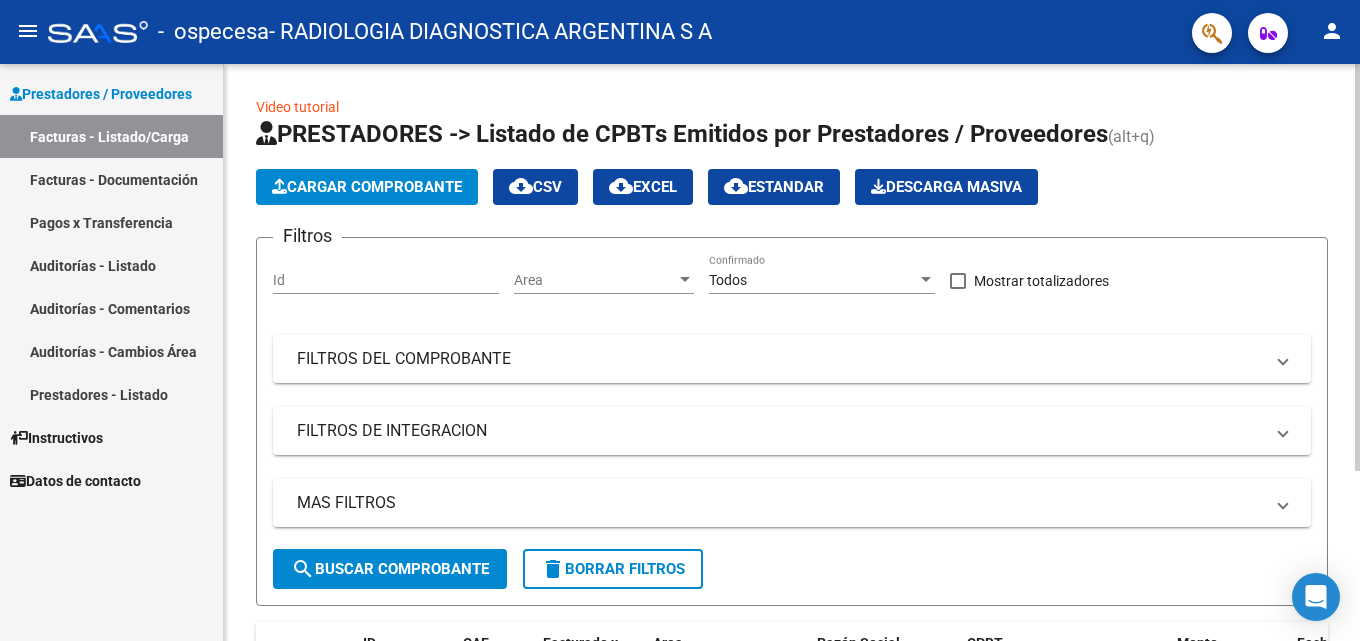 click on "Cargar Comprobante" 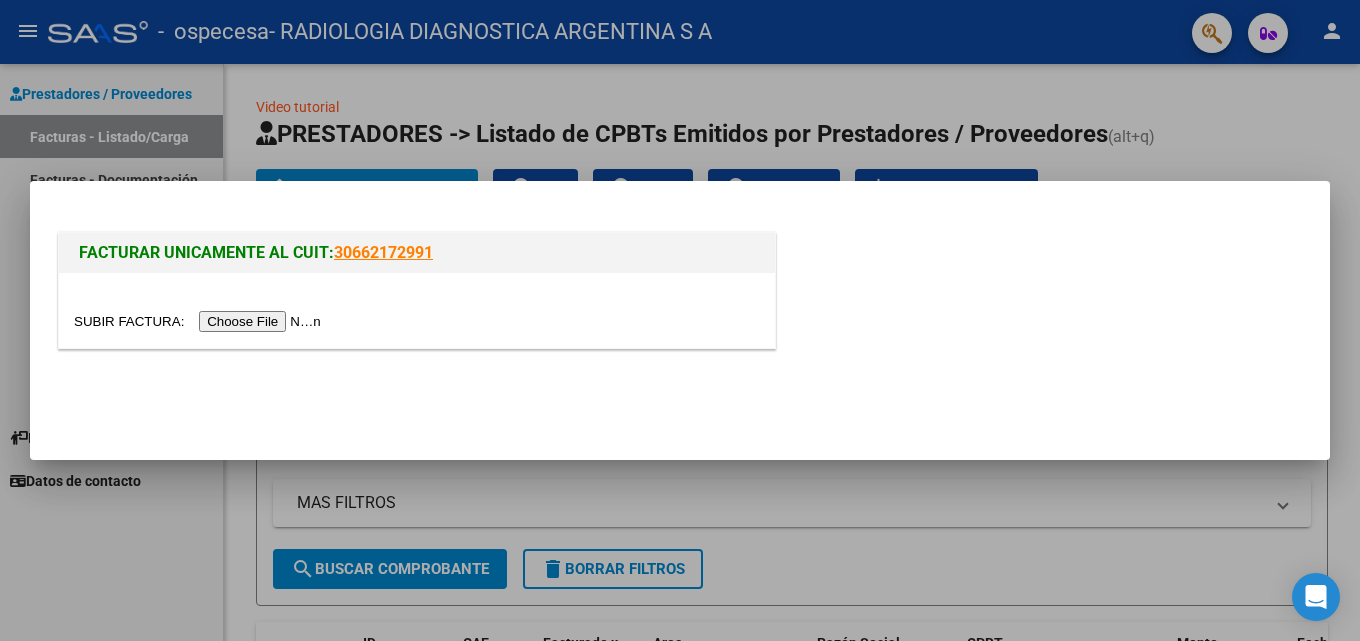 click at bounding box center (200, 321) 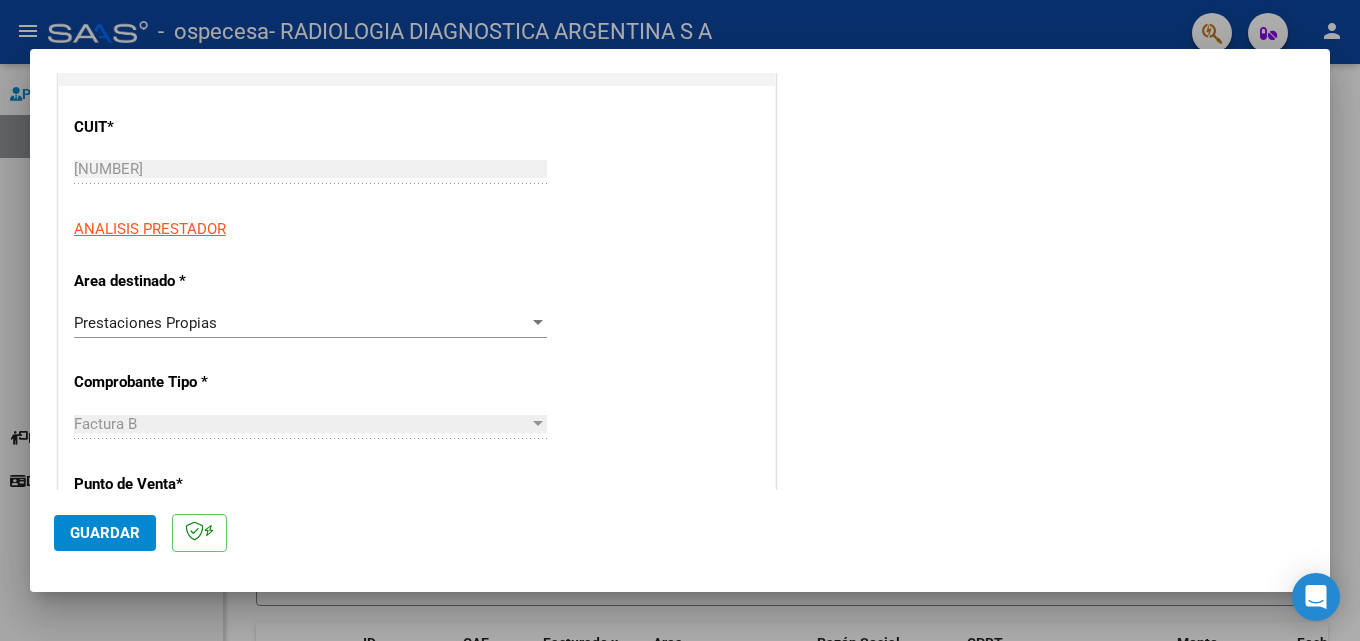 scroll, scrollTop: 300, scrollLeft: 0, axis: vertical 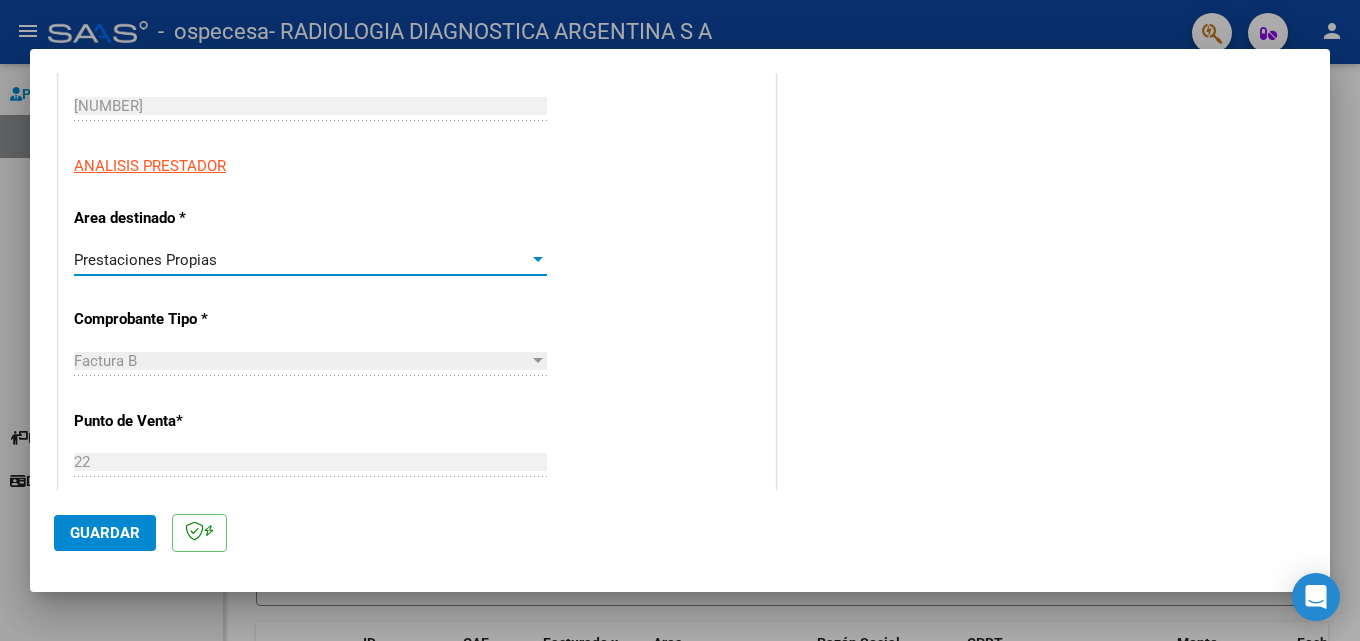 click on "Prestaciones Propias" at bounding box center [145, 260] 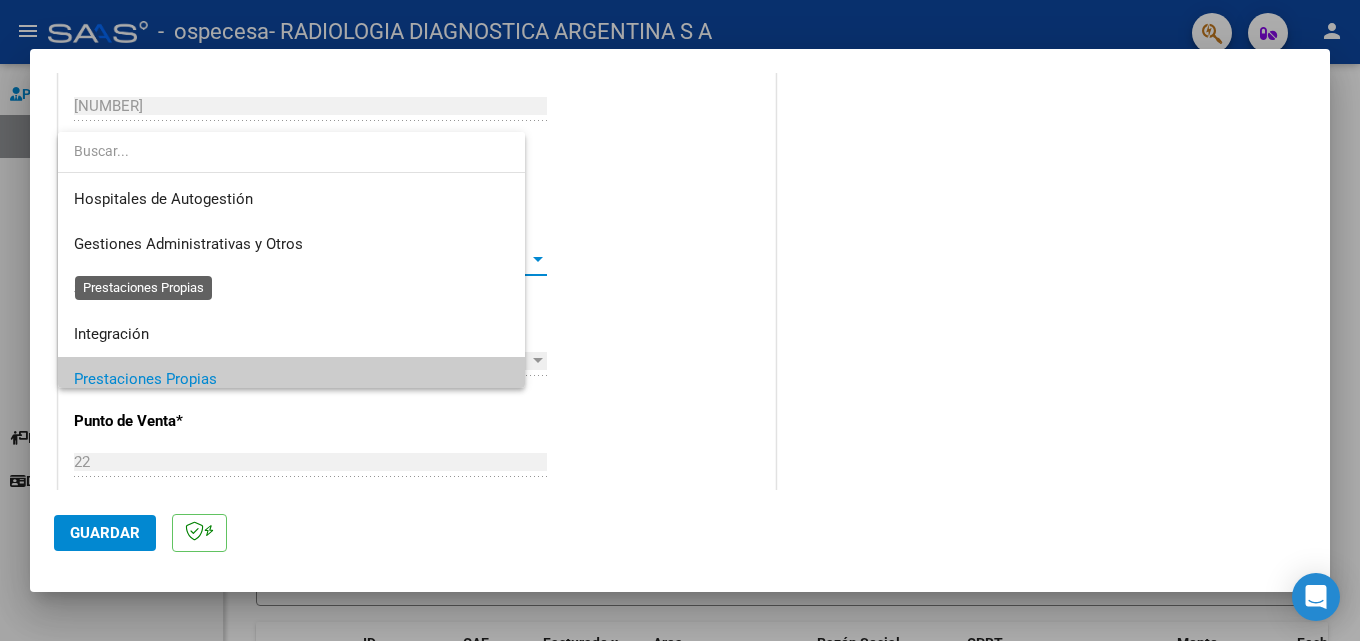 scroll, scrollTop: 120, scrollLeft: 0, axis: vertical 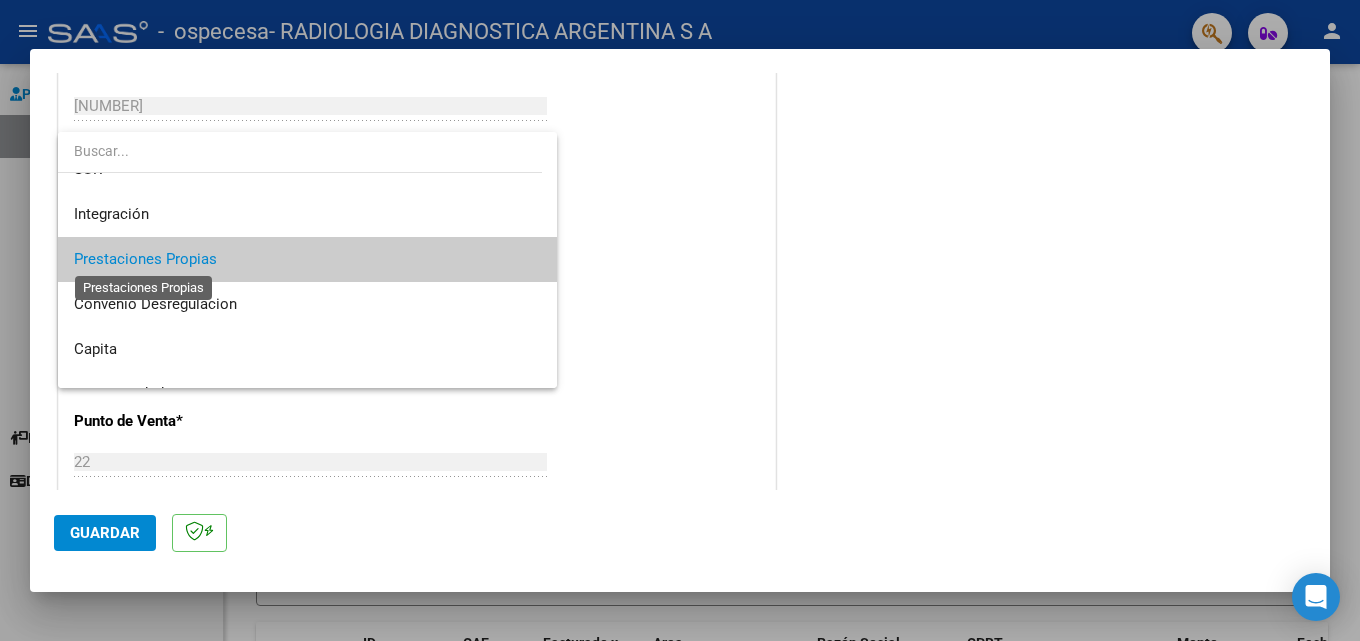 click on "Prestaciones Propias" at bounding box center [145, 259] 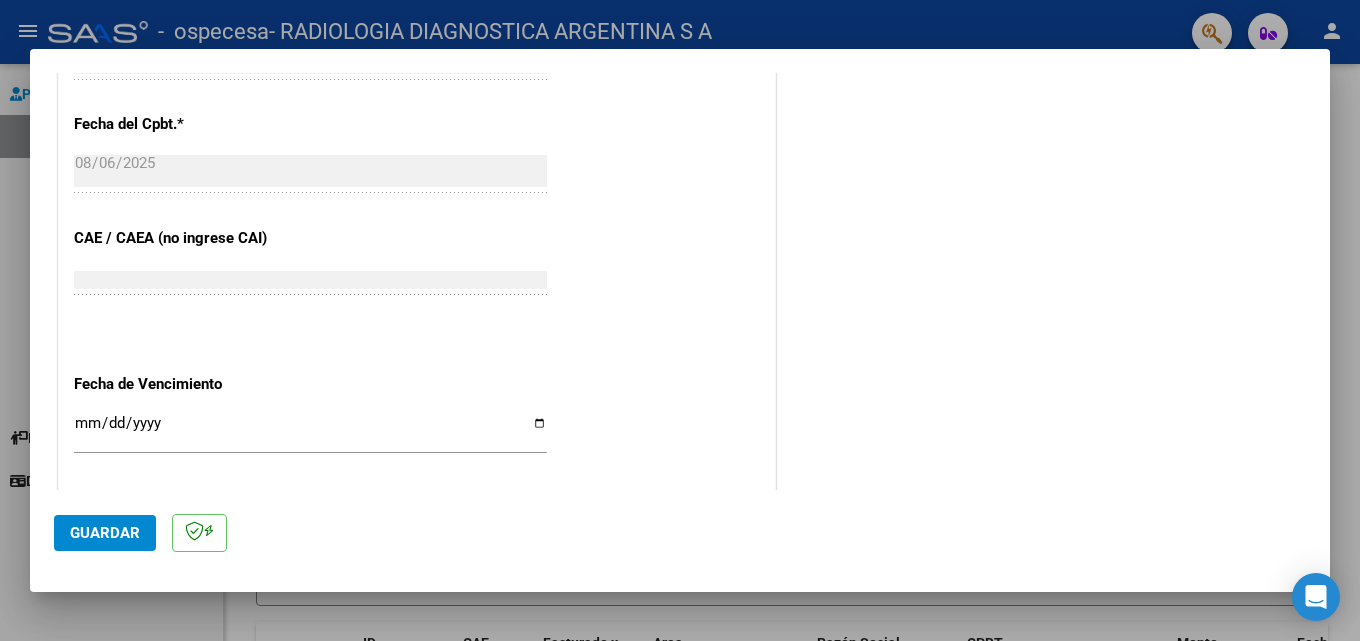 scroll, scrollTop: 1000, scrollLeft: 0, axis: vertical 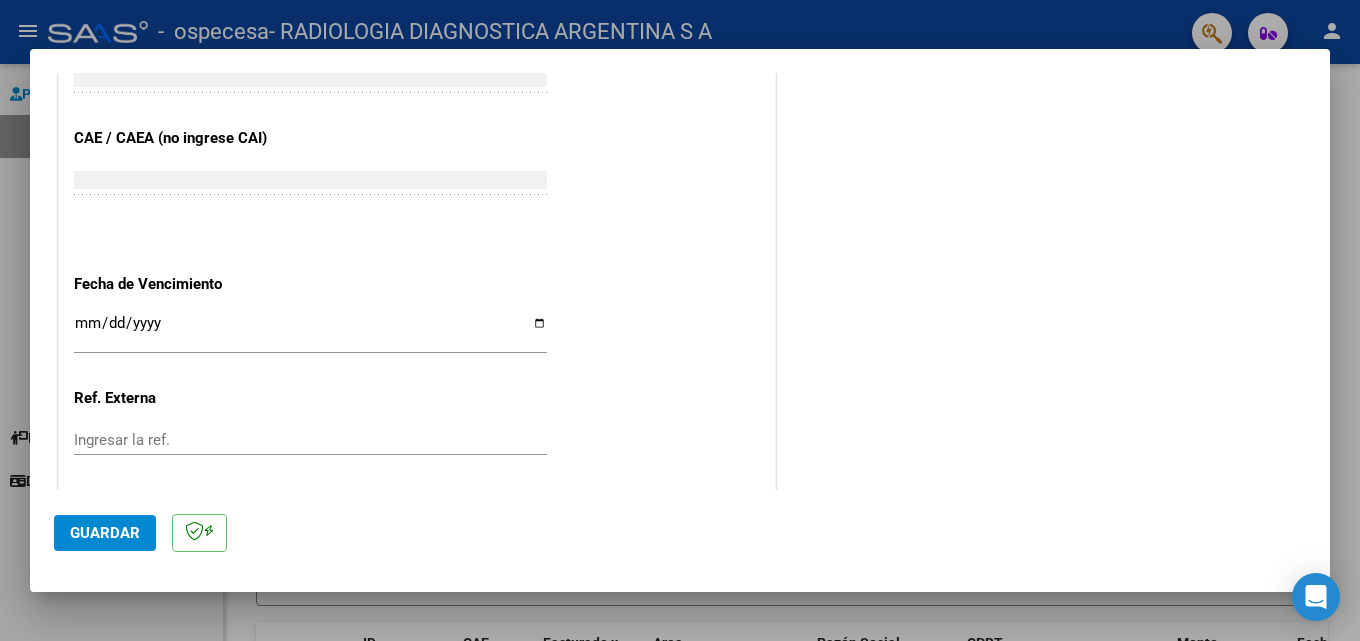 click on "Ingresar la fecha" at bounding box center [310, 331] 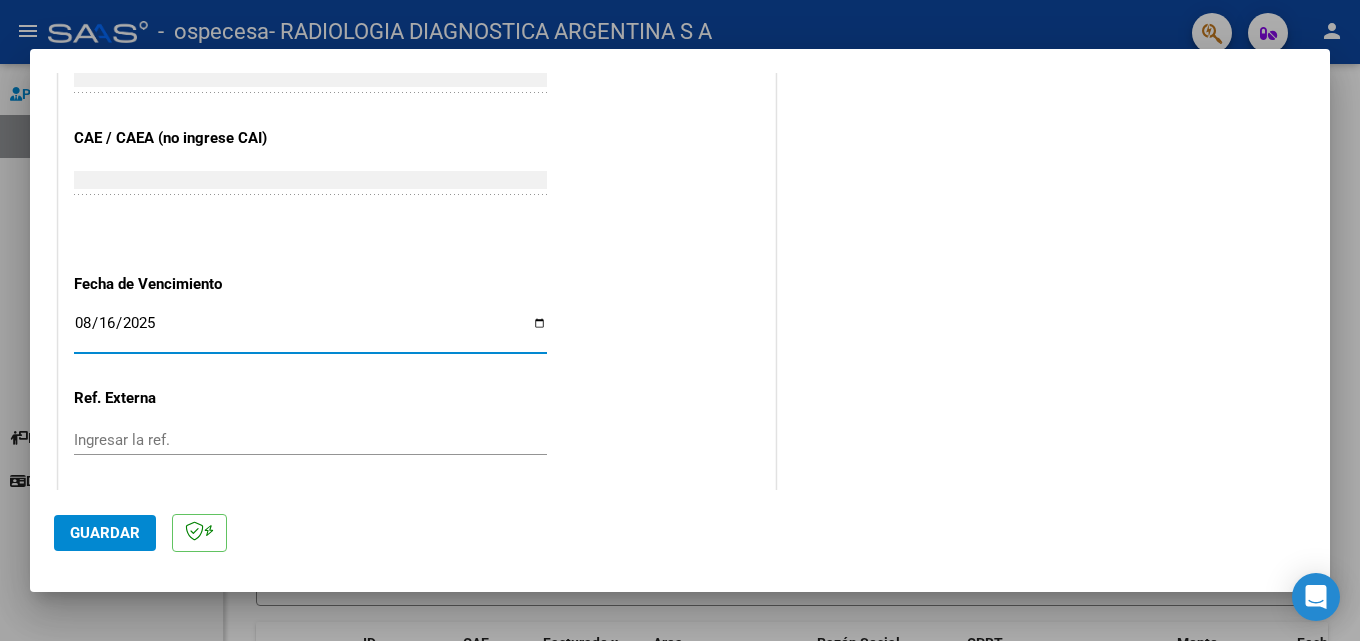 type on "2025-08-16" 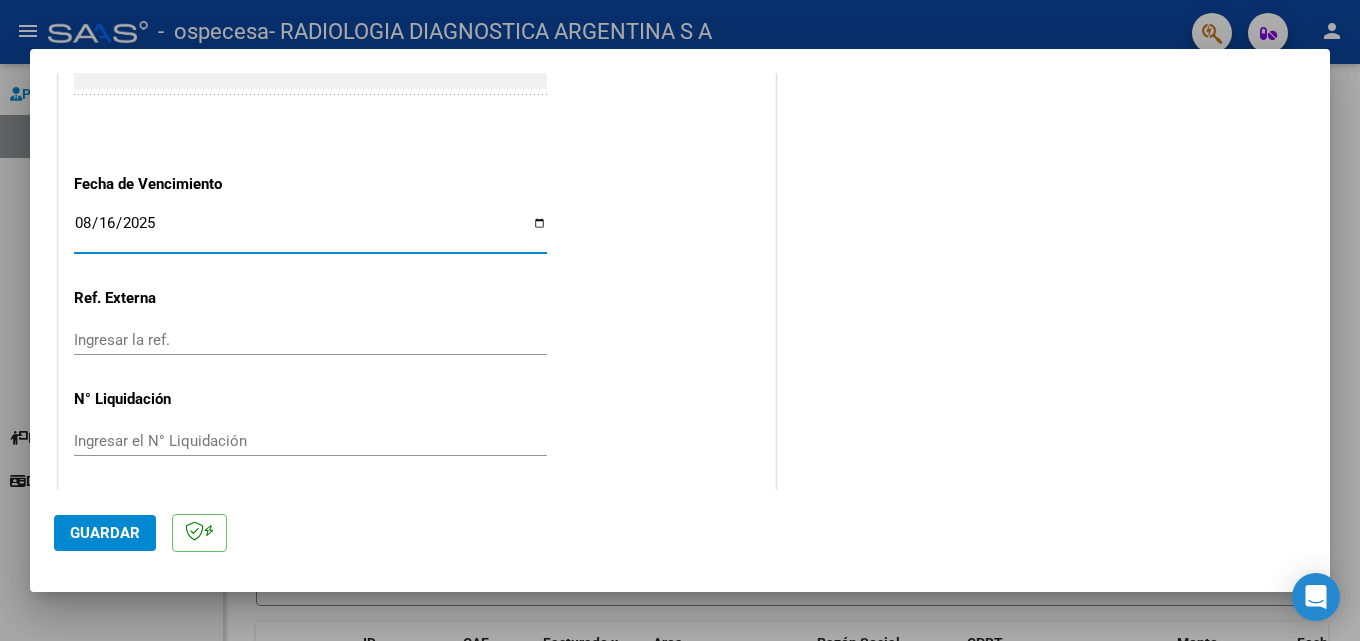 scroll, scrollTop: 1105, scrollLeft: 0, axis: vertical 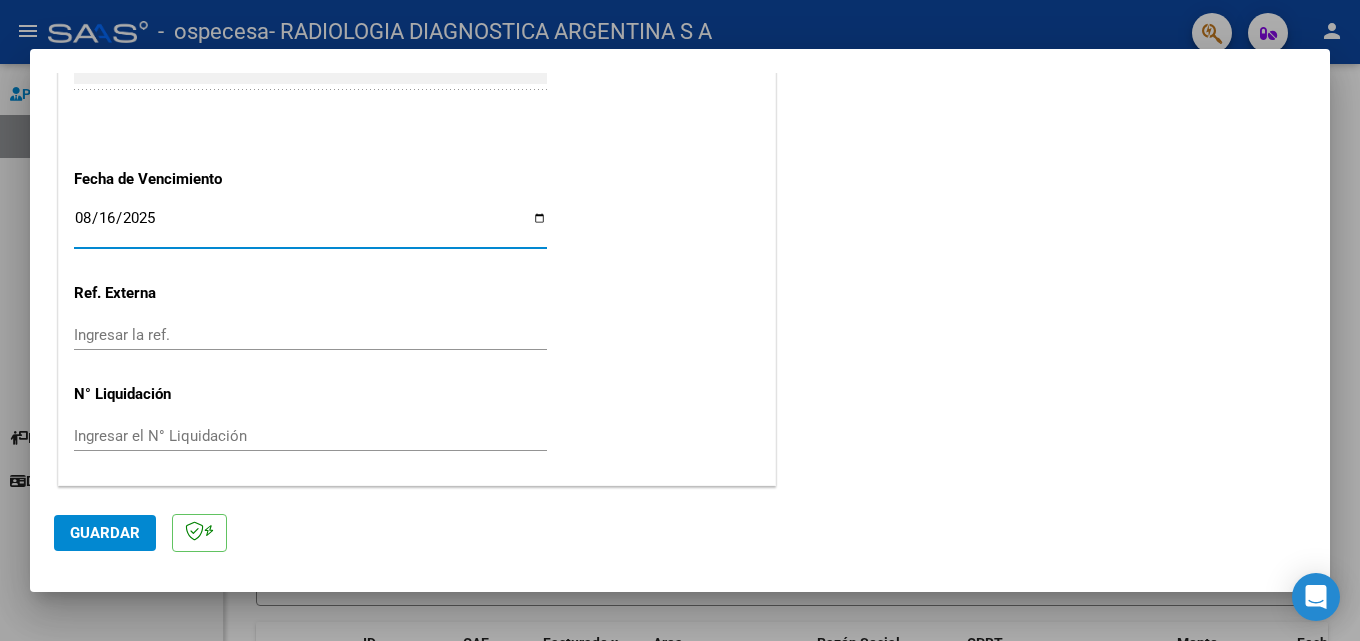 click on "Guardar" 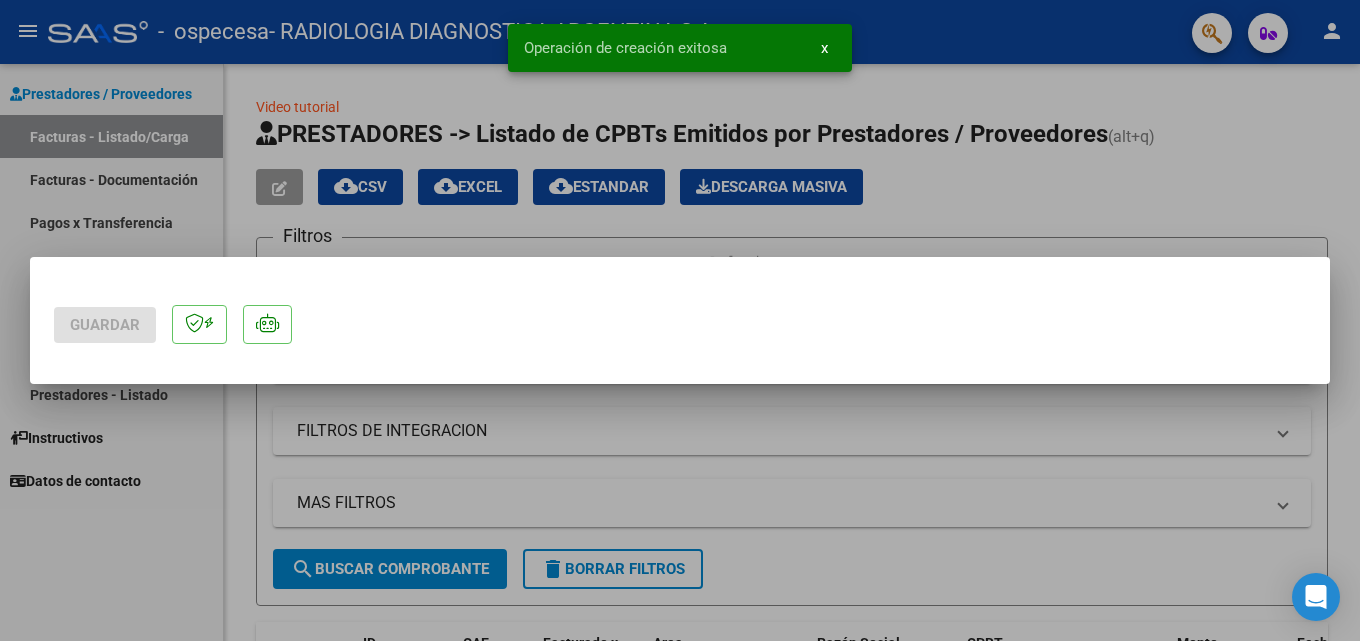 scroll, scrollTop: 0, scrollLeft: 0, axis: both 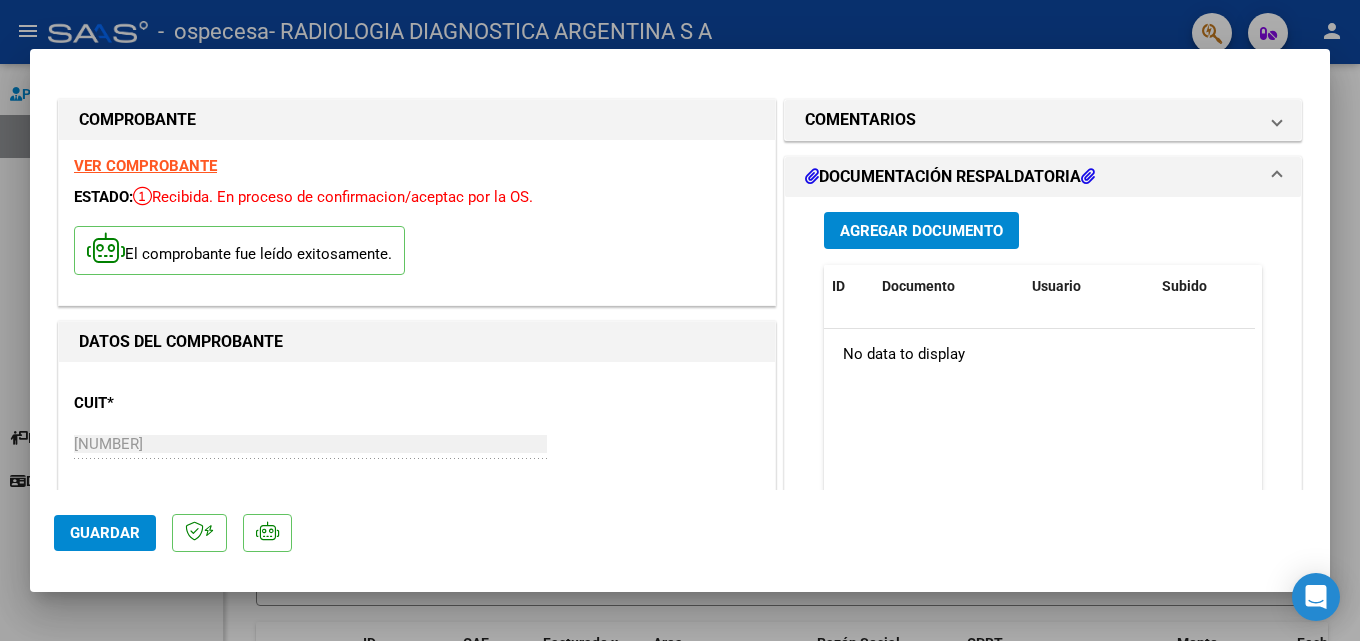 click at bounding box center [680, 320] 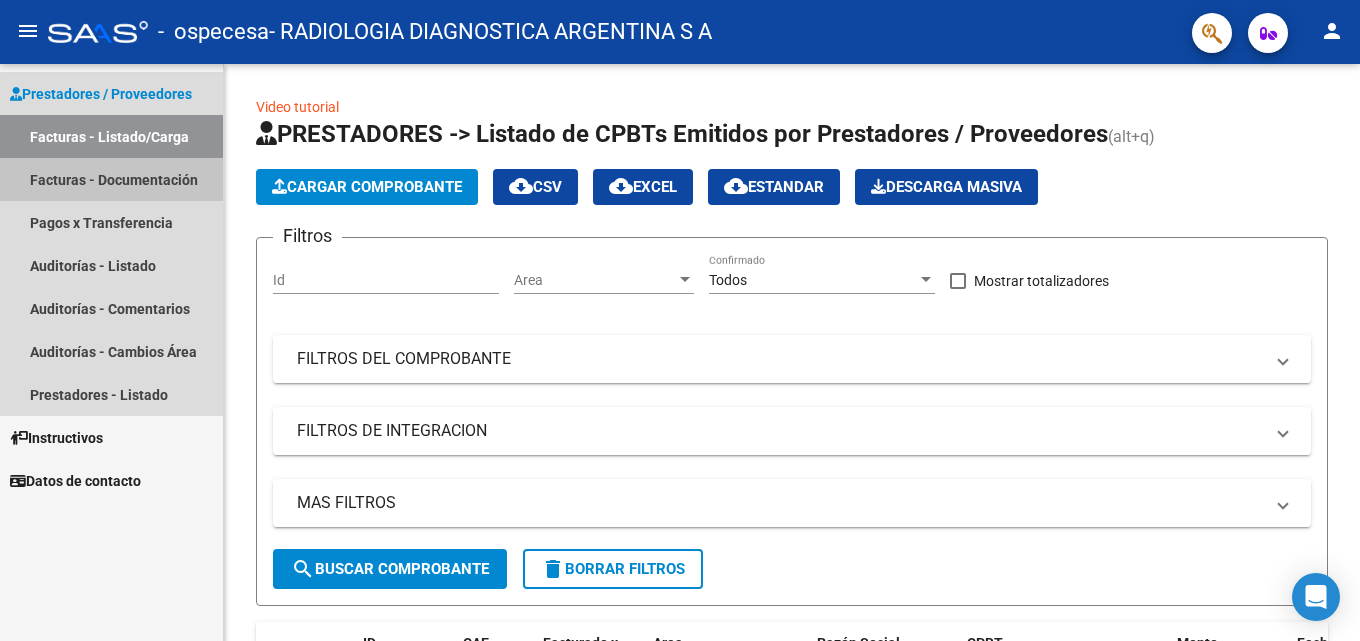 click on "Facturas - Documentación" at bounding box center (111, 179) 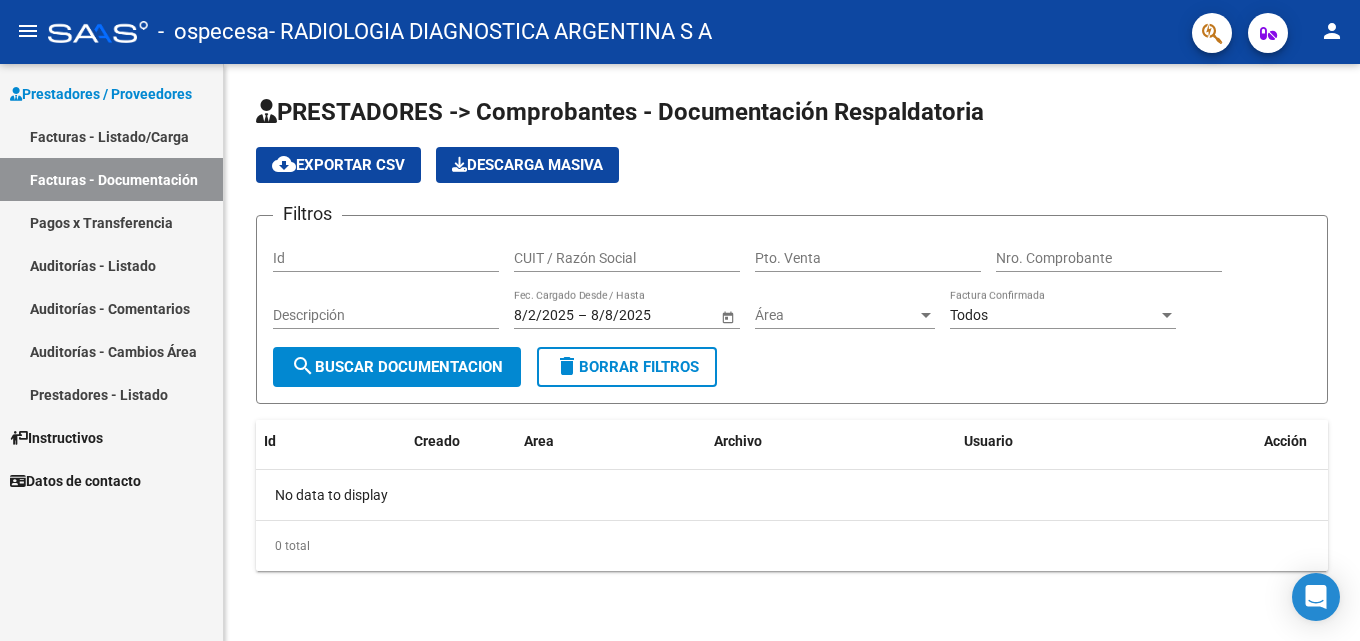 click on "Facturas - Documentación" at bounding box center (111, 179) 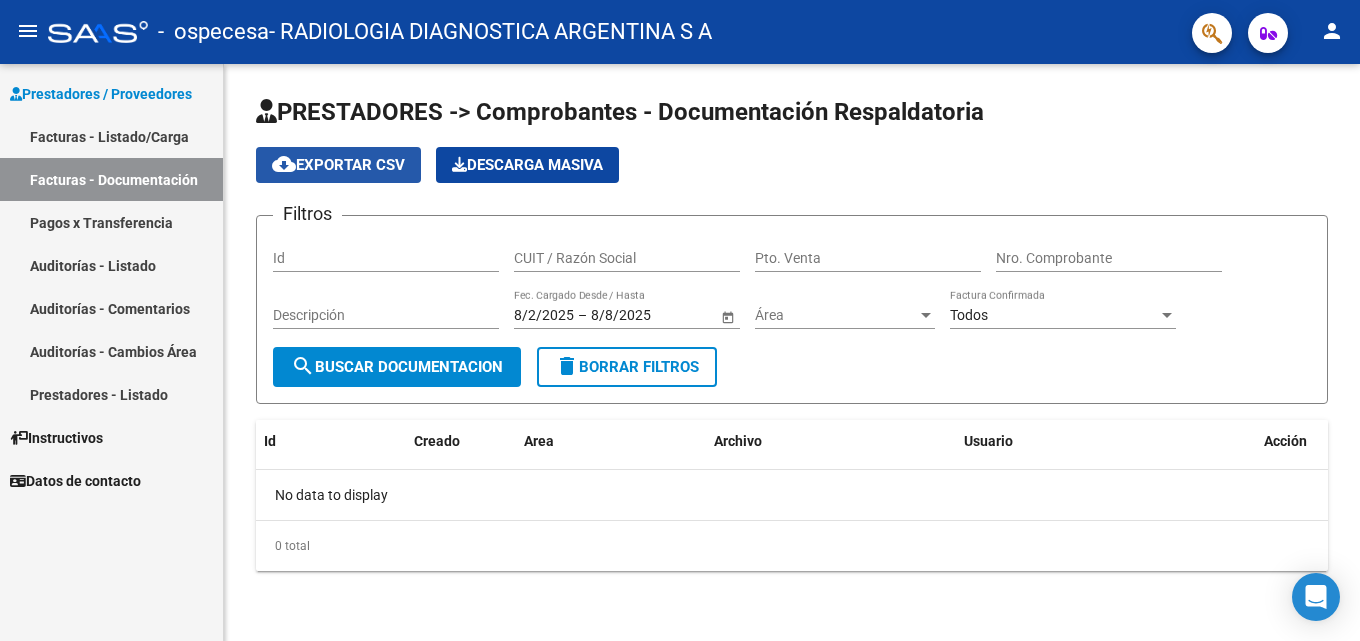 click on "cloud_download  Exportar CSV" 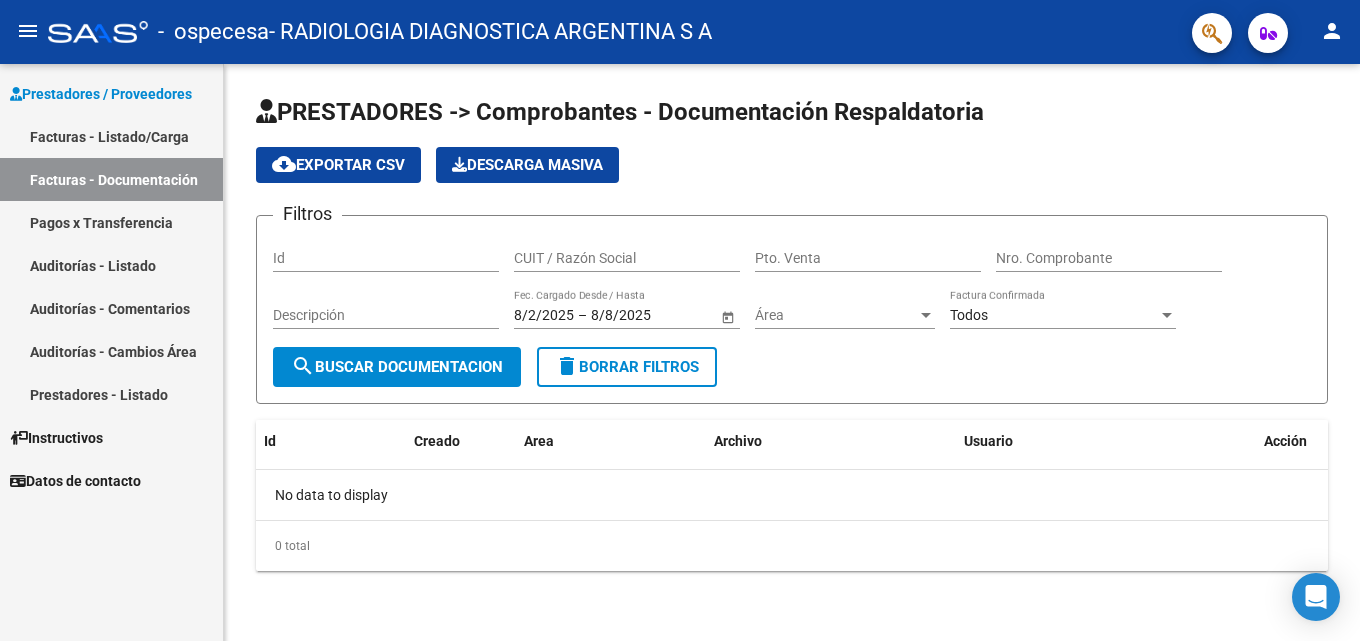 click on "Facturas - Listado/Carga" at bounding box center [111, 136] 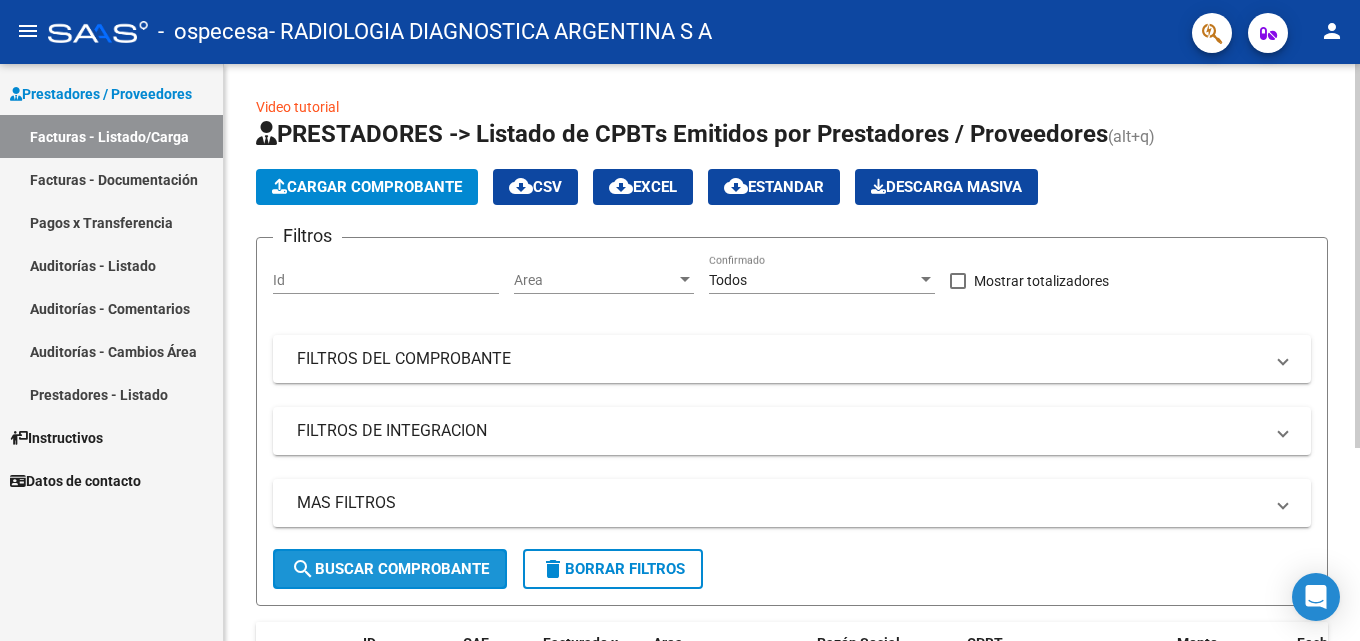 click on "search  Buscar Comprobante" 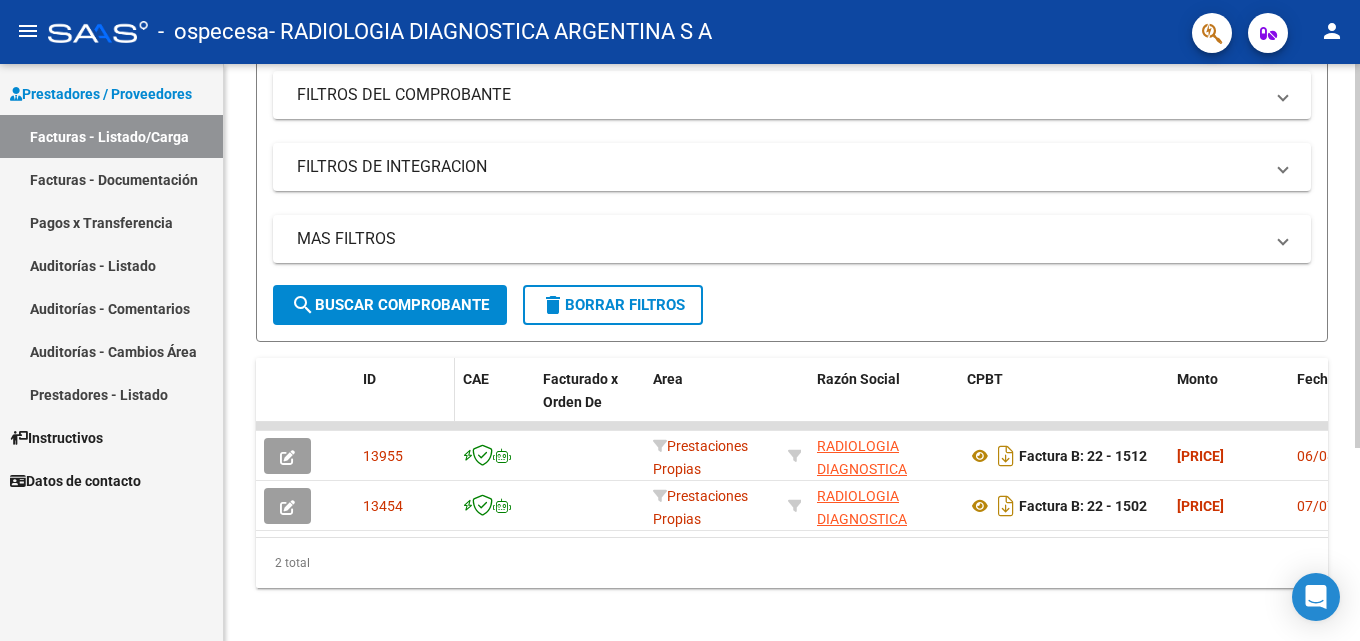 scroll, scrollTop: 291, scrollLeft: 0, axis: vertical 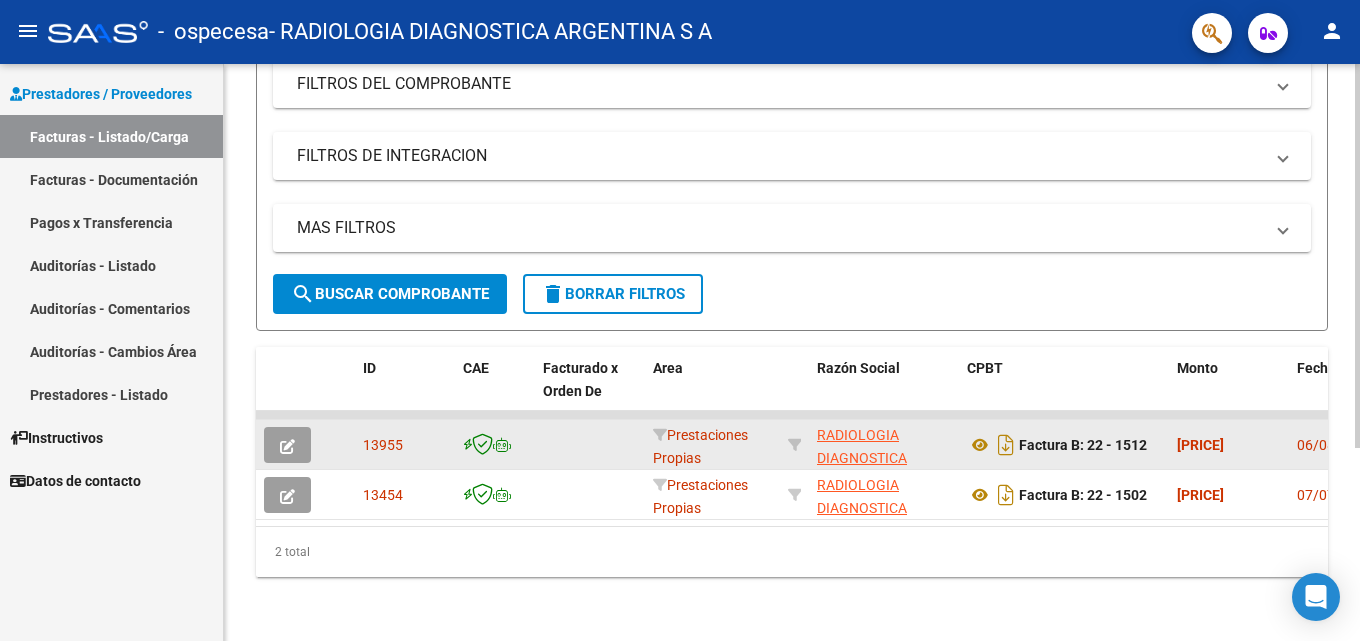 click on "Factura B: 22 - 1512" 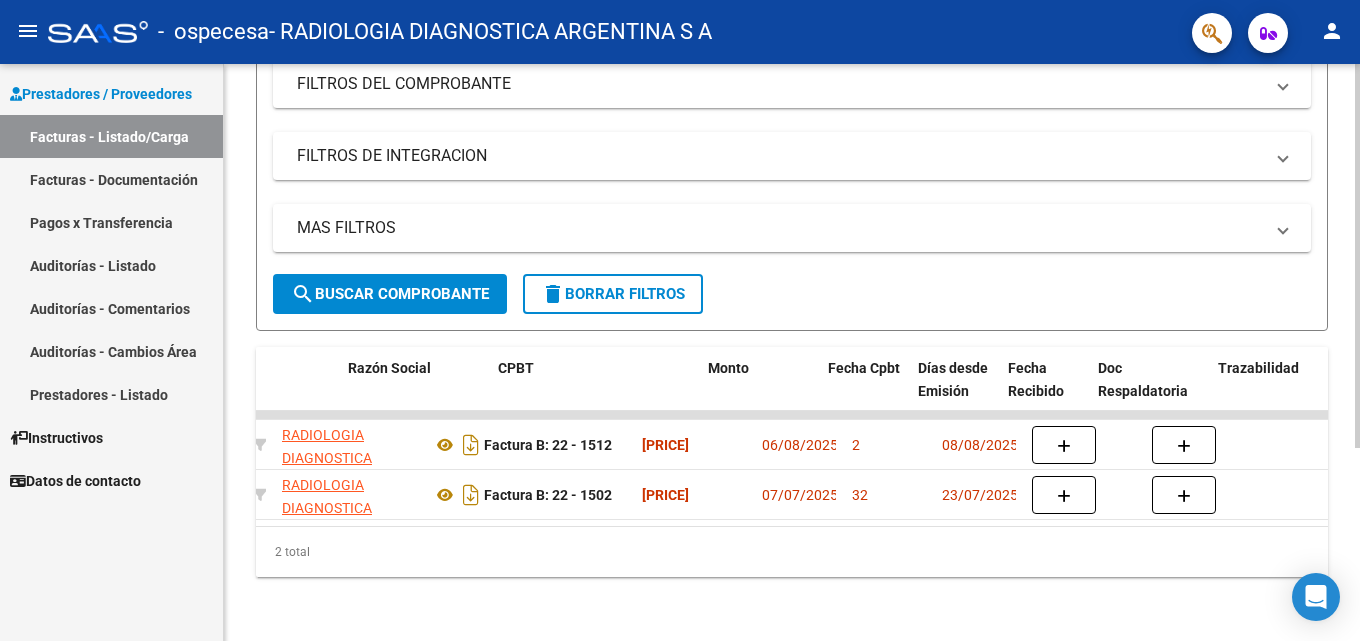 scroll, scrollTop: 0, scrollLeft: 553, axis: horizontal 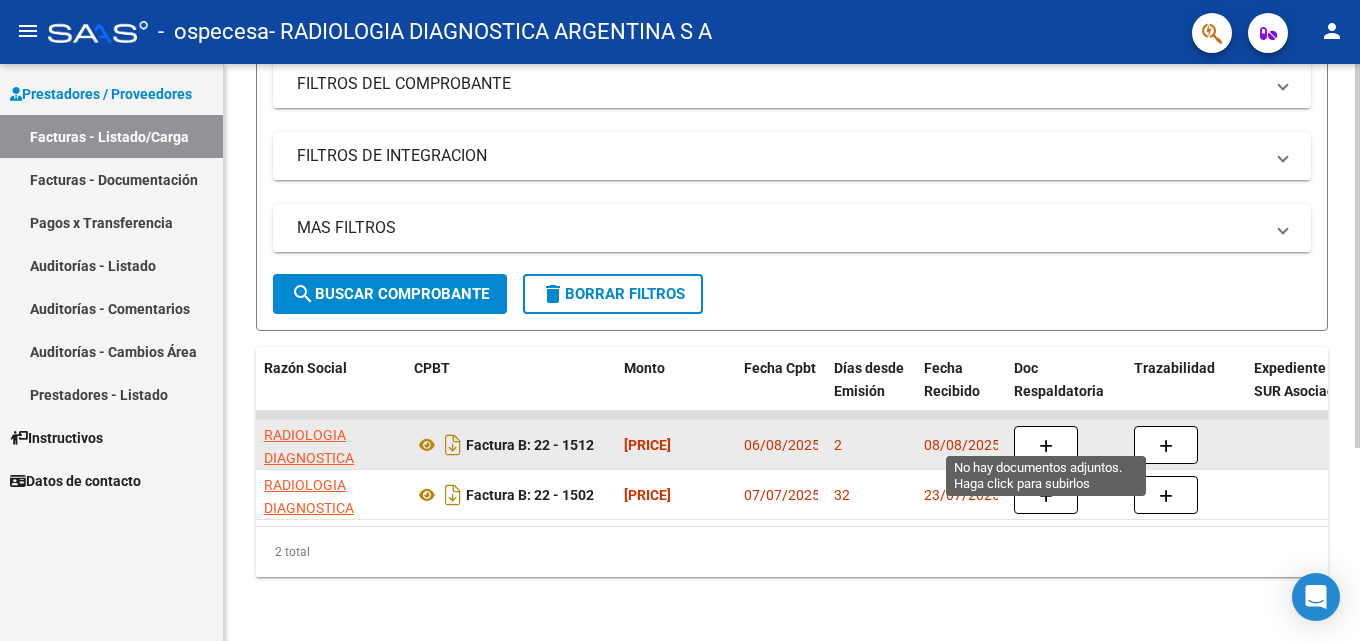 click 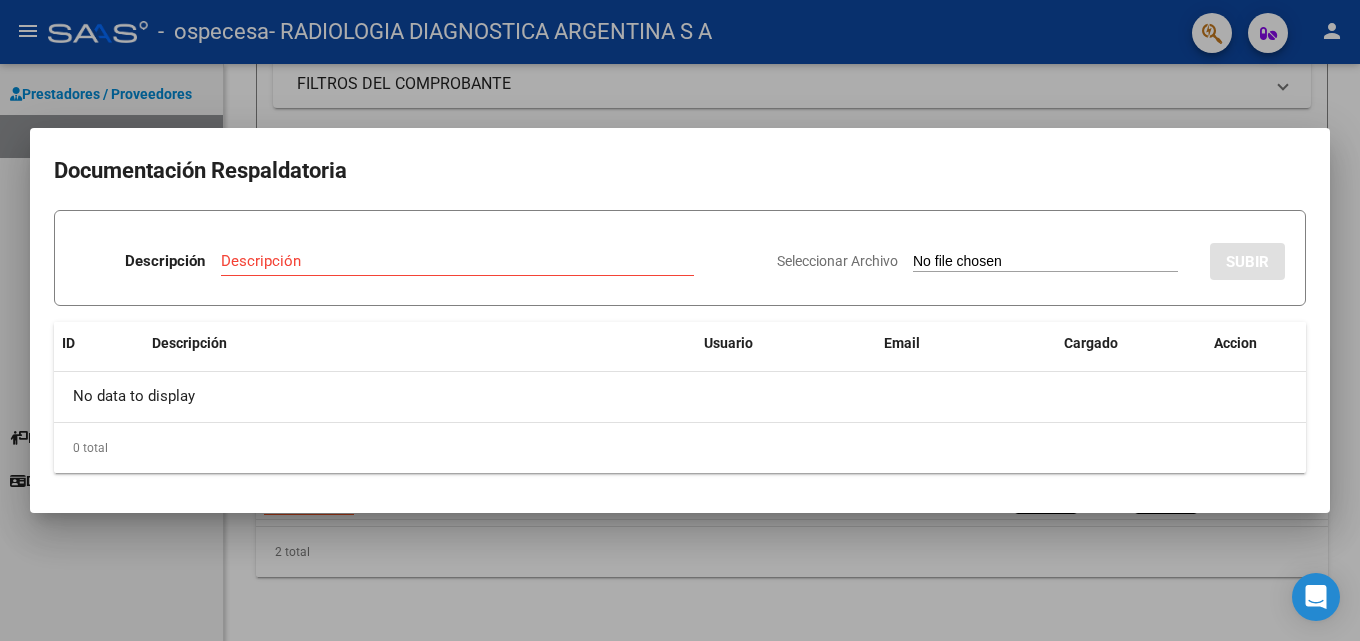 click on "Seleccionar Archivo" at bounding box center (1045, 262) 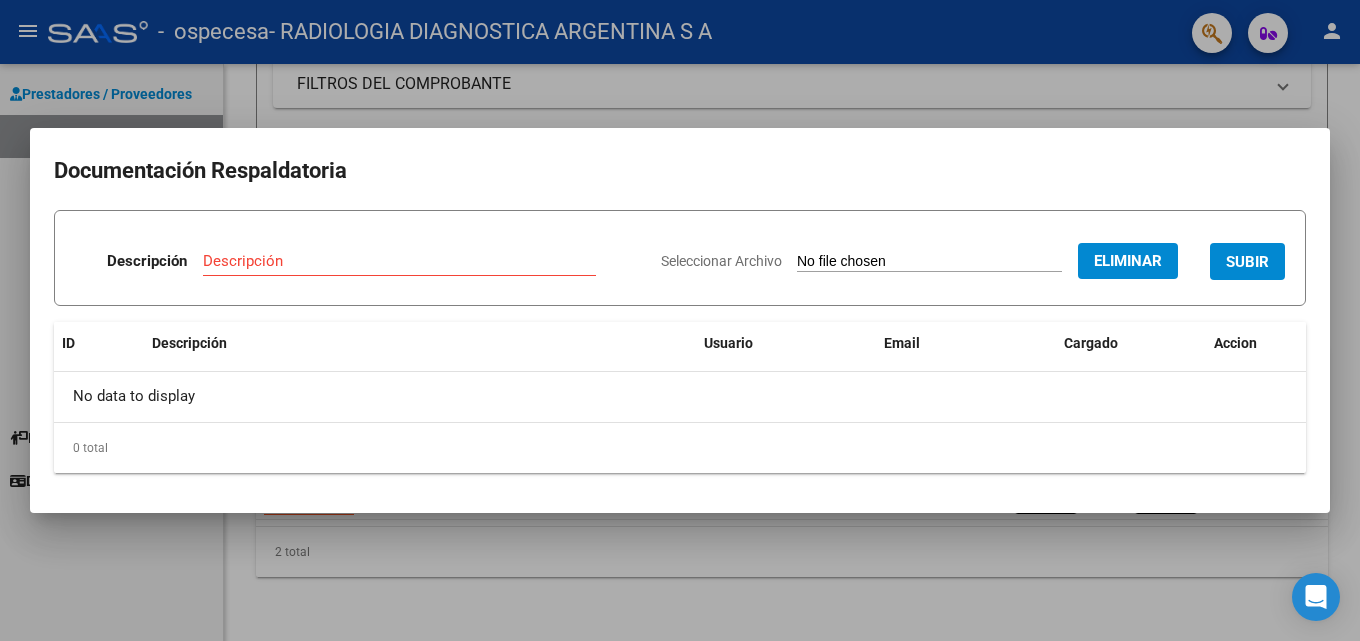 click on "Descripción" at bounding box center [399, 261] 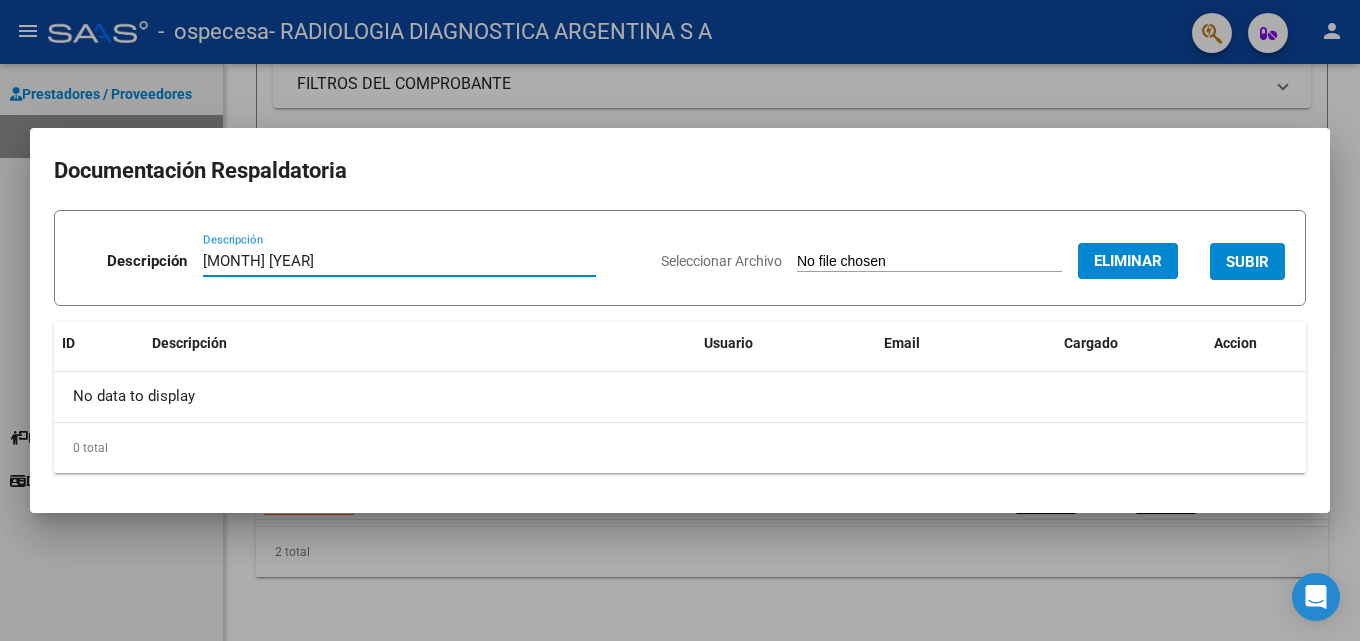 type on "[MONTH] [YEAR]" 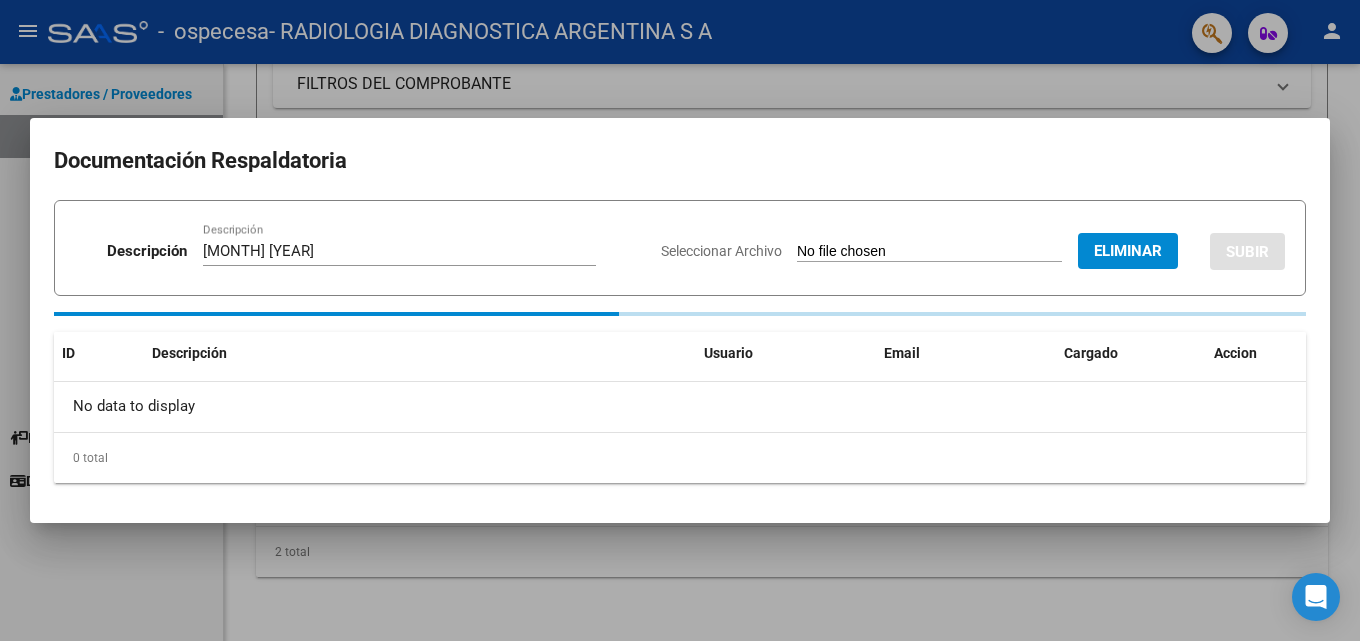 type 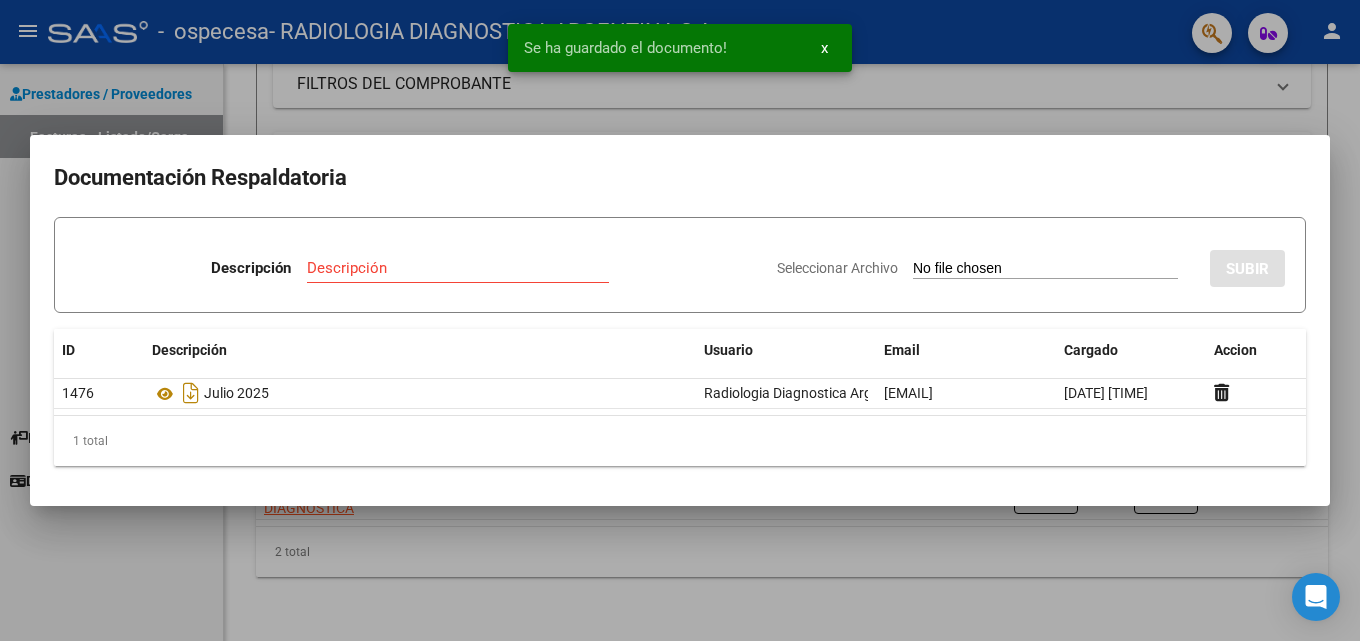 click at bounding box center (680, 320) 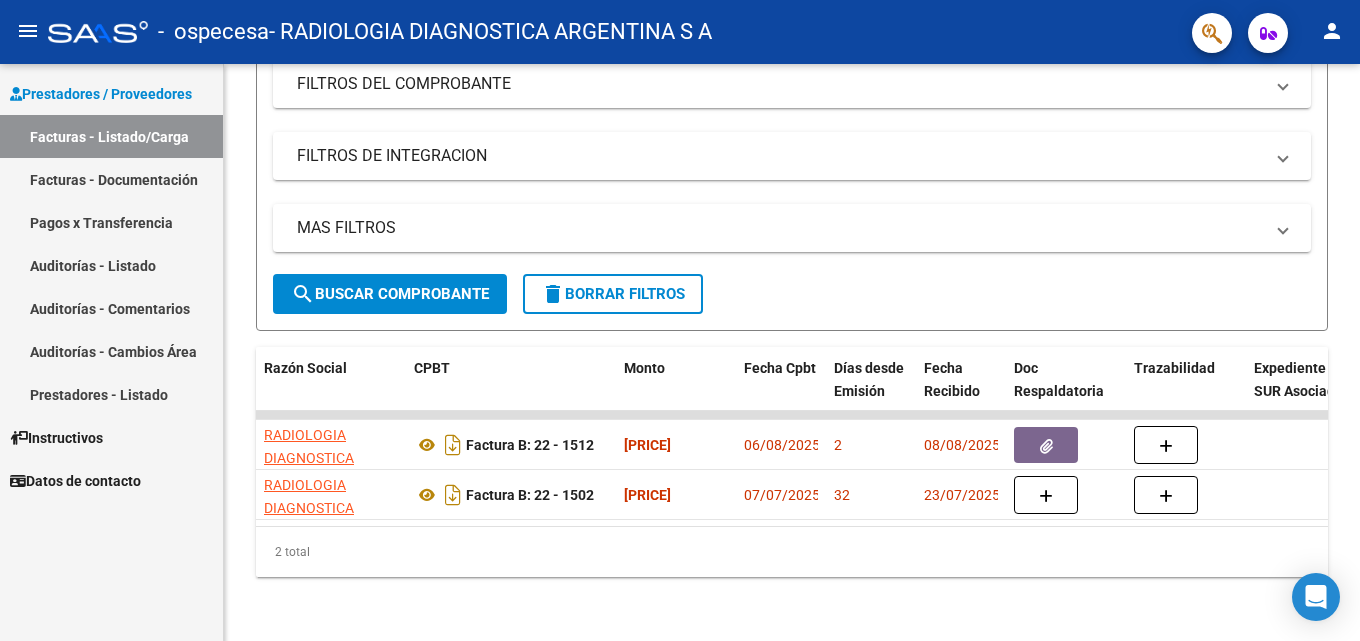 click on "Facturas - Listado/Carga" at bounding box center (111, 136) 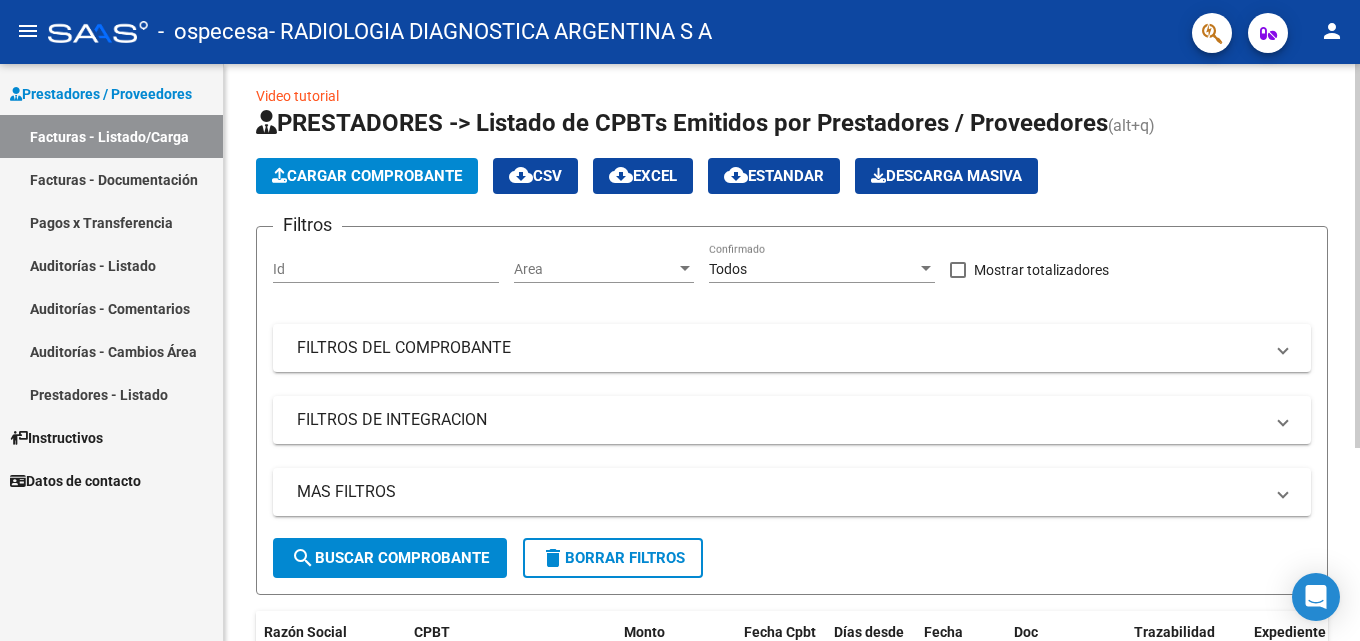 scroll, scrollTop: 0, scrollLeft: 0, axis: both 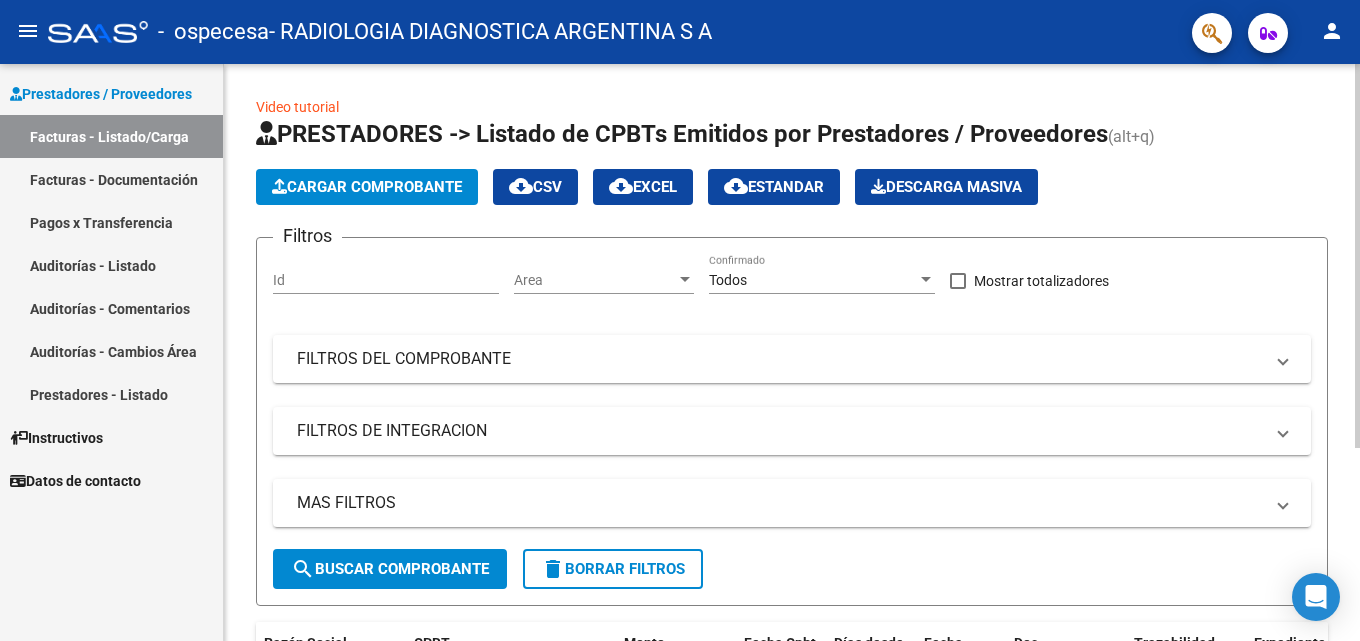 click on "Cargar Comprobante" 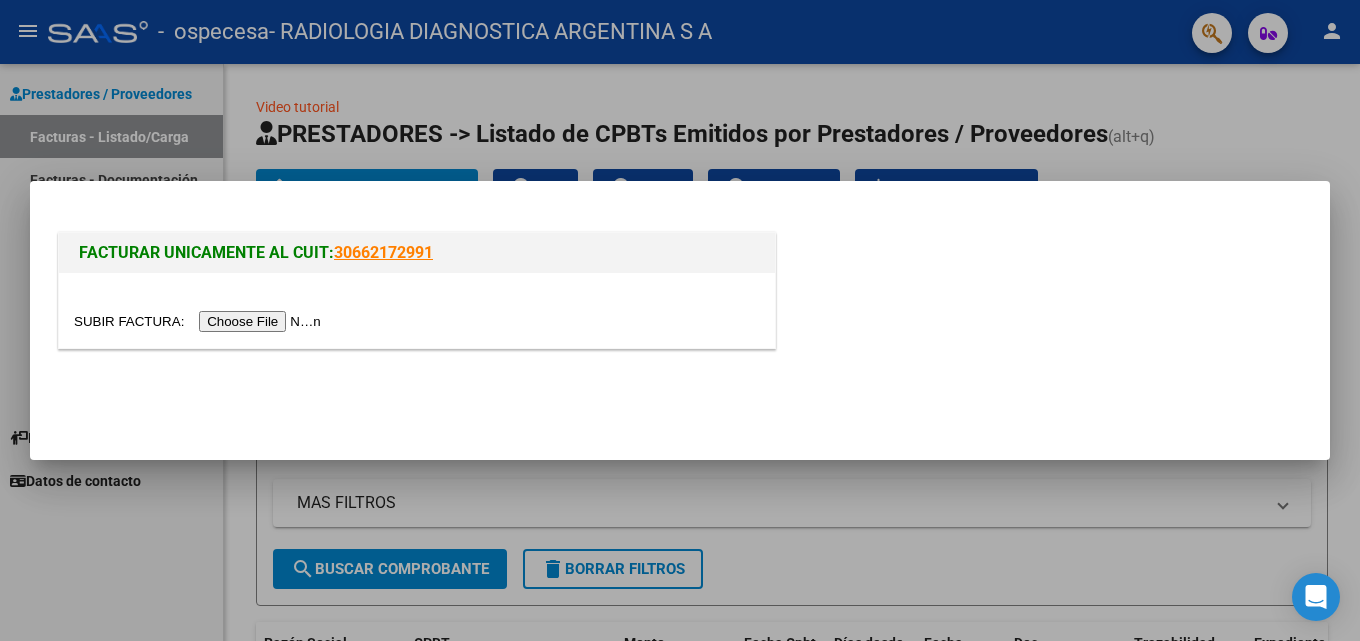 click at bounding box center (200, 321) 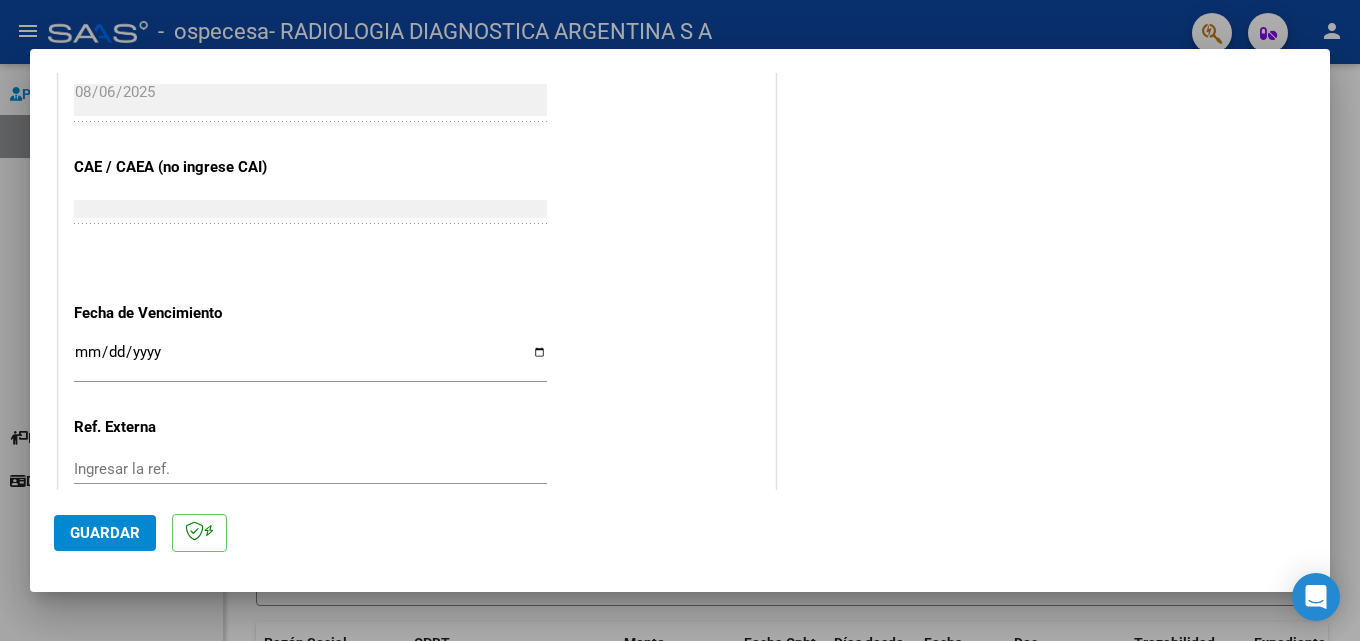 scroll, scrollTop: 1000, scrollLeft: 0, axis: vertical 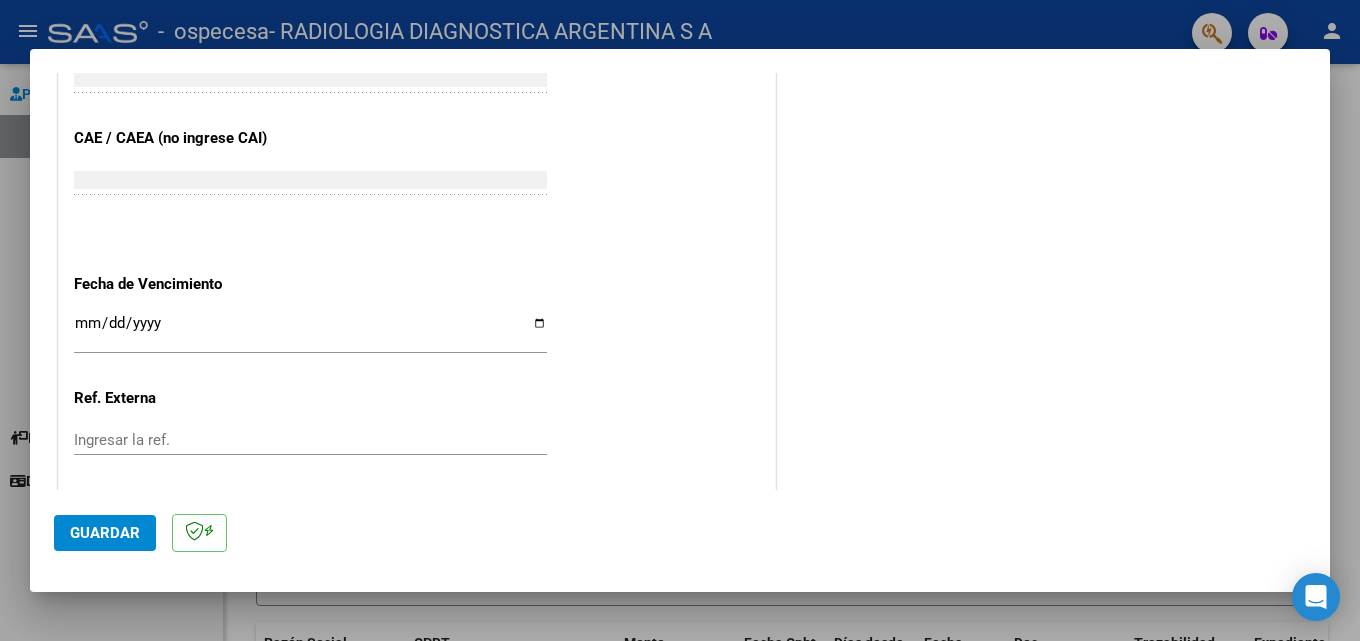 click on "Ingresar la fecha" at bounding box center [310, 331] 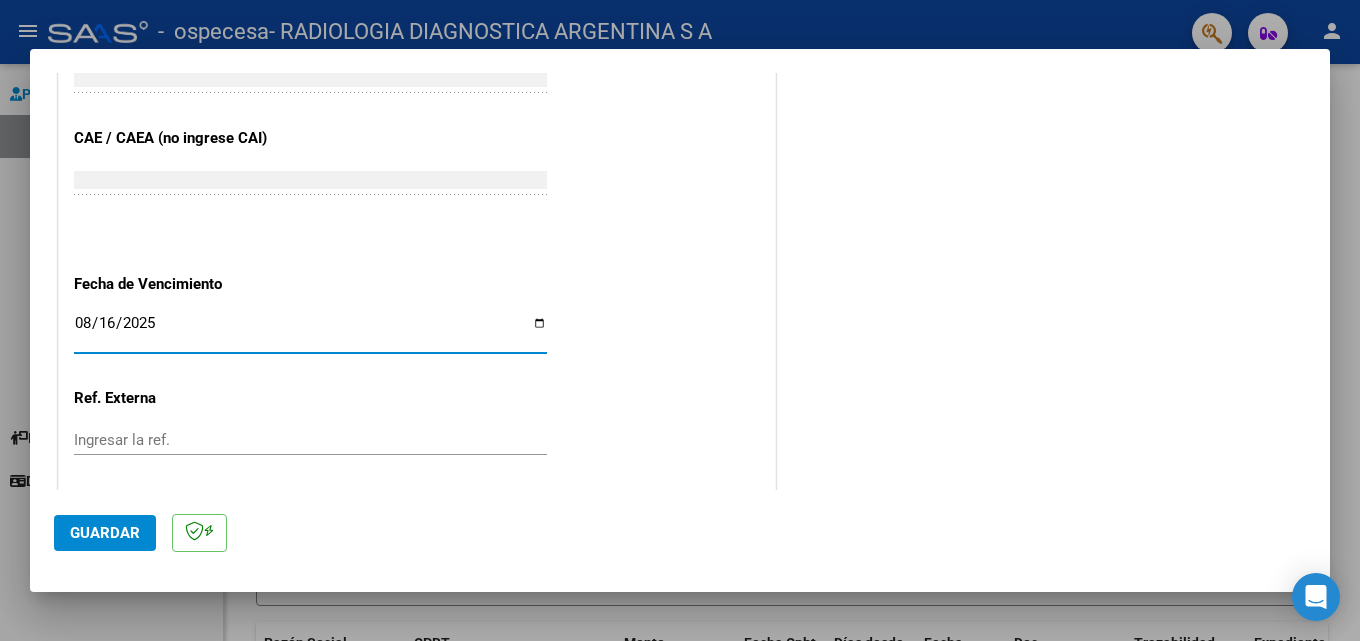 type on "2025-08-16" 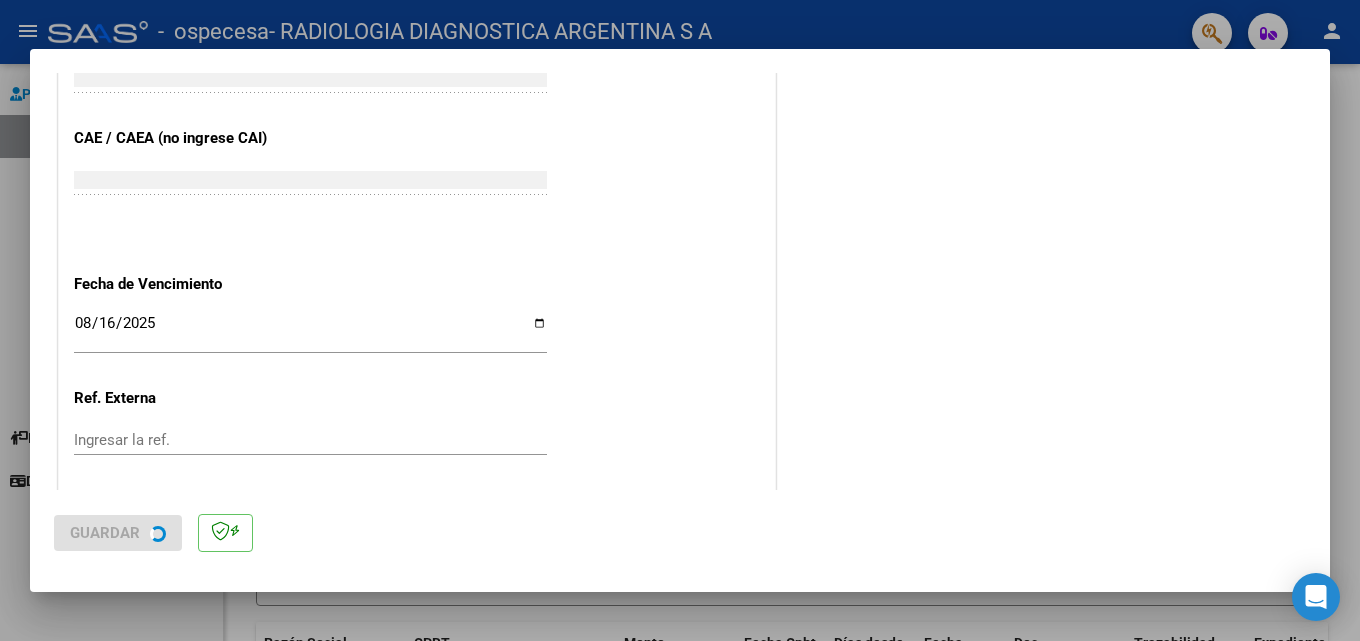 scroll, scrollTop: 0, scrollLeft: 0, axis: both 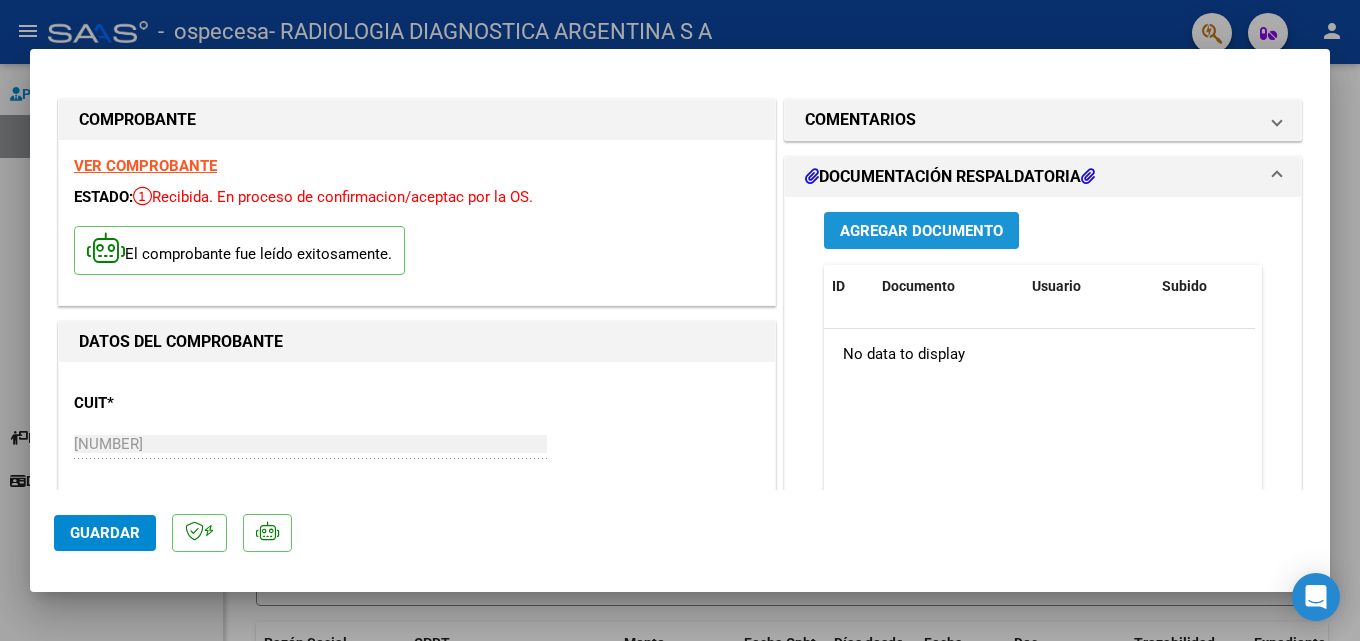 click on "Agregar Documento" at bounding box center (921, 231) 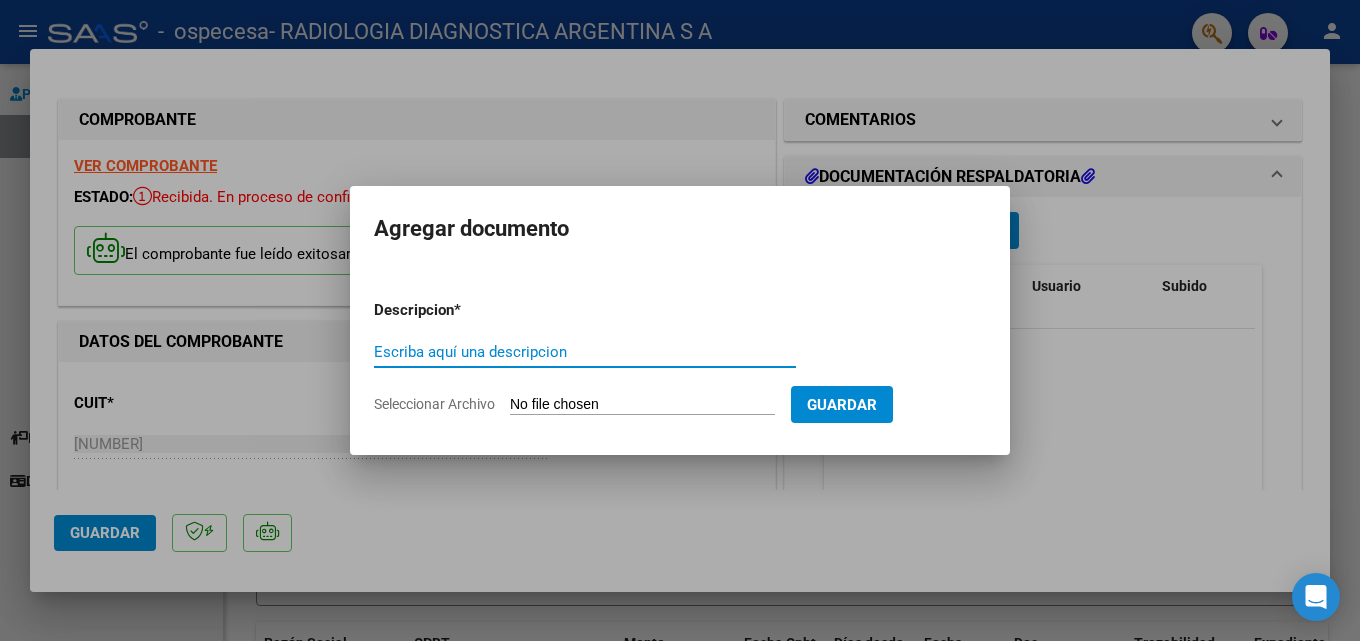 click on "Escriba aquí una descripcion" at bounding box center (585, 352) 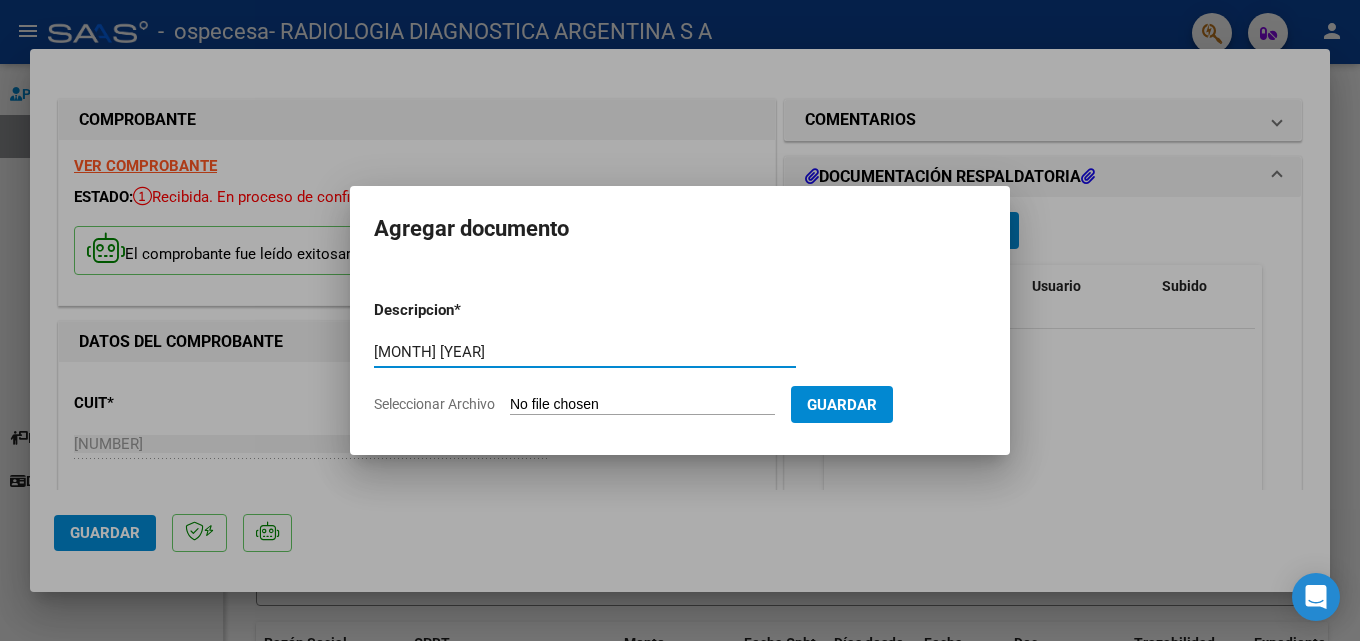 type on "[MONTH] [YEAR]" 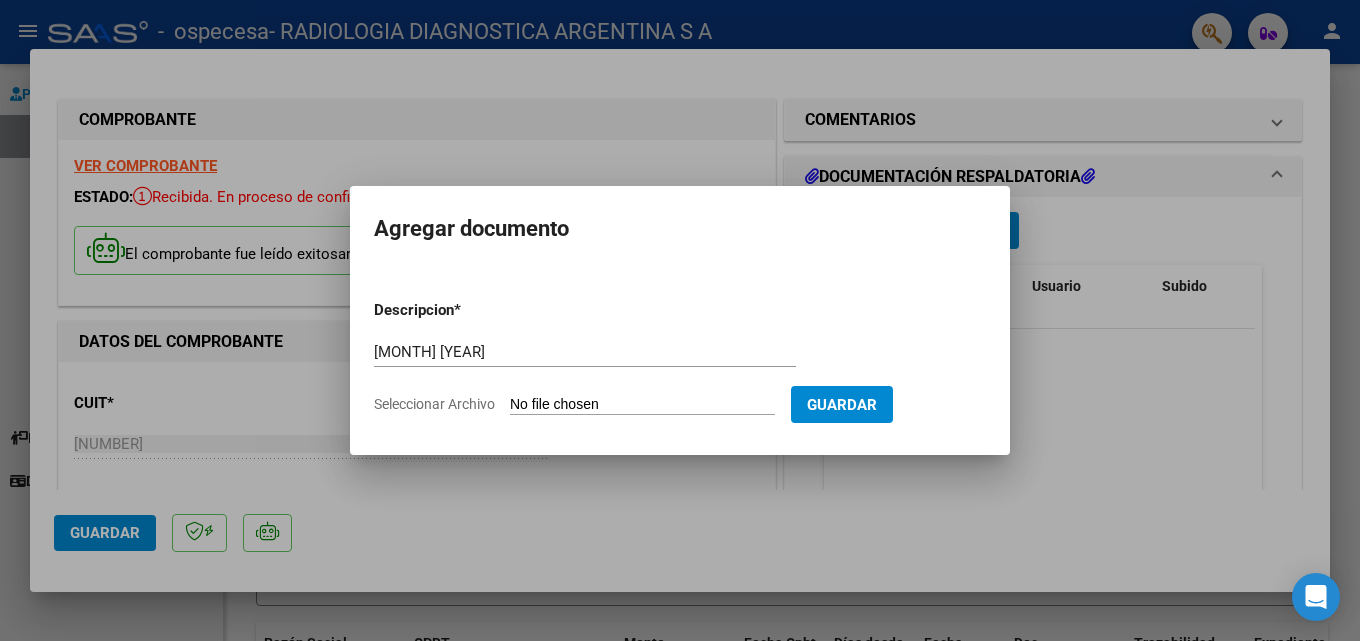 click on "Seleccionar Archivo" at bounding box center [642, 405] 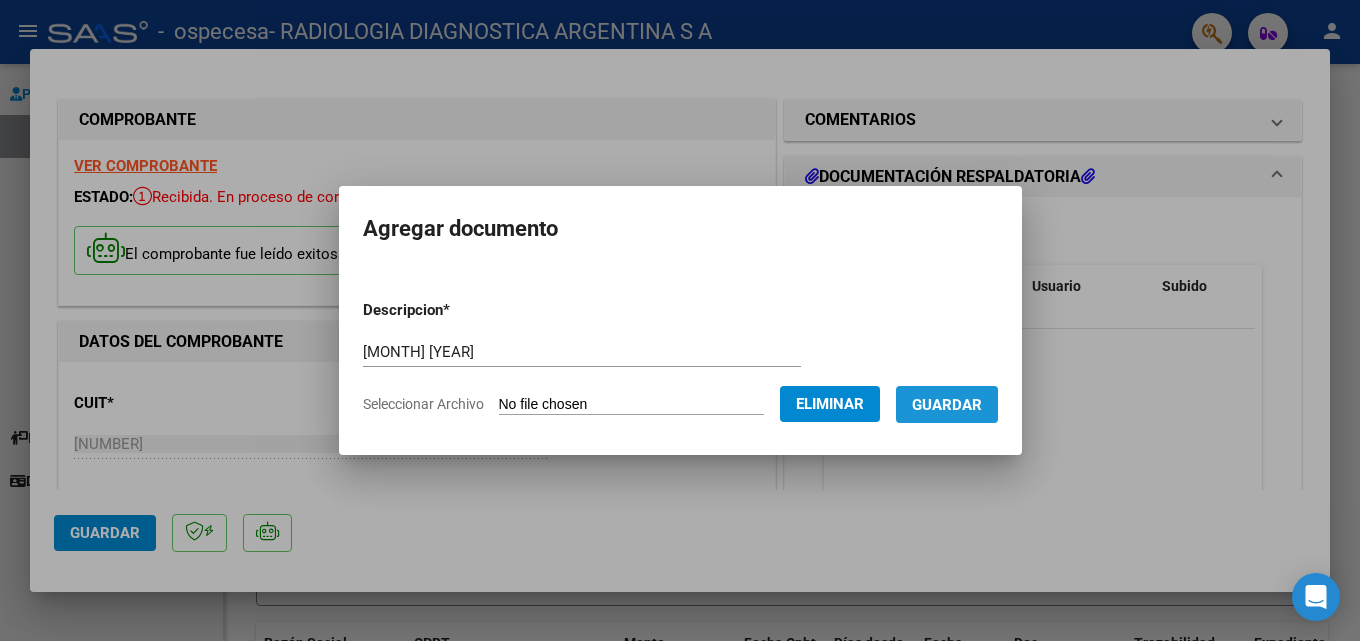 click on "Guardar" at bounding box center [947, 404] 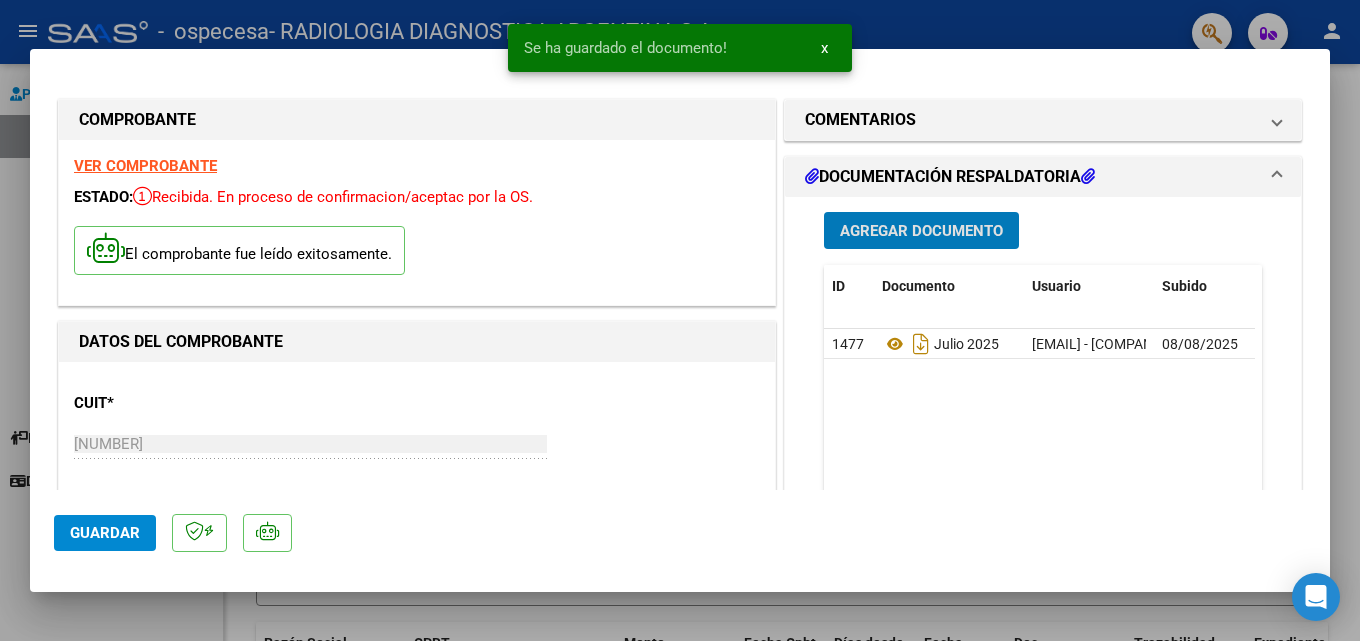 click on "Guardar" 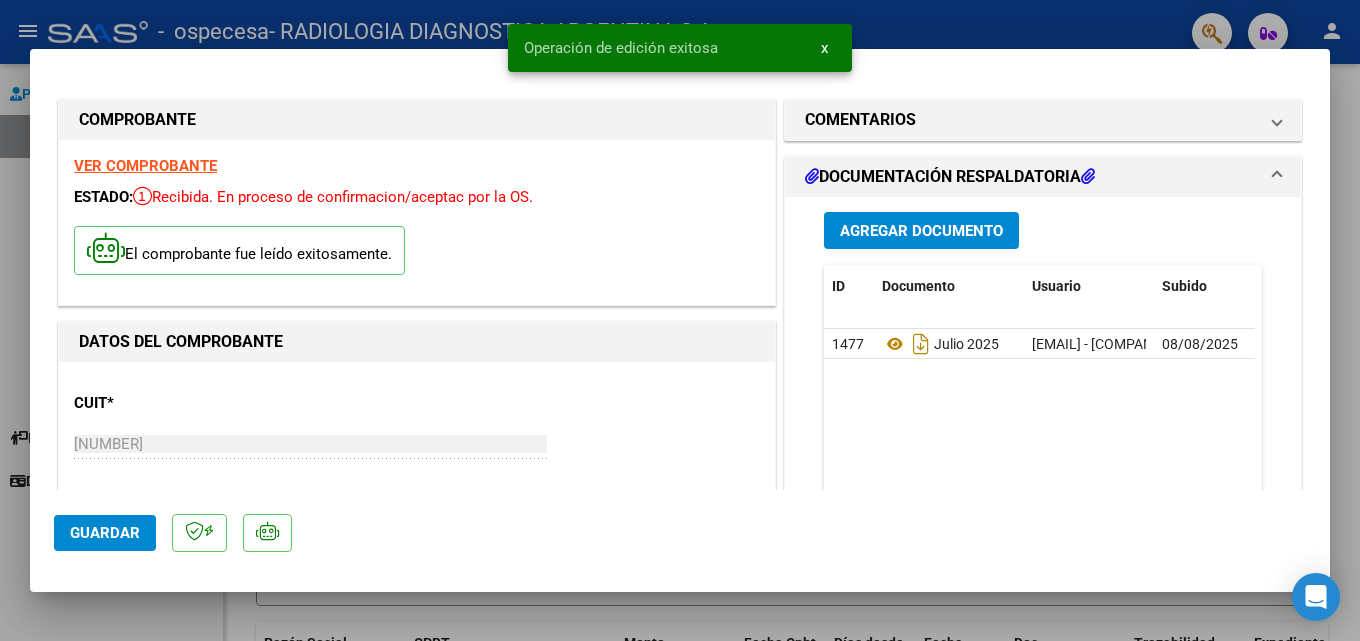 click at bounding box center [680, 320] 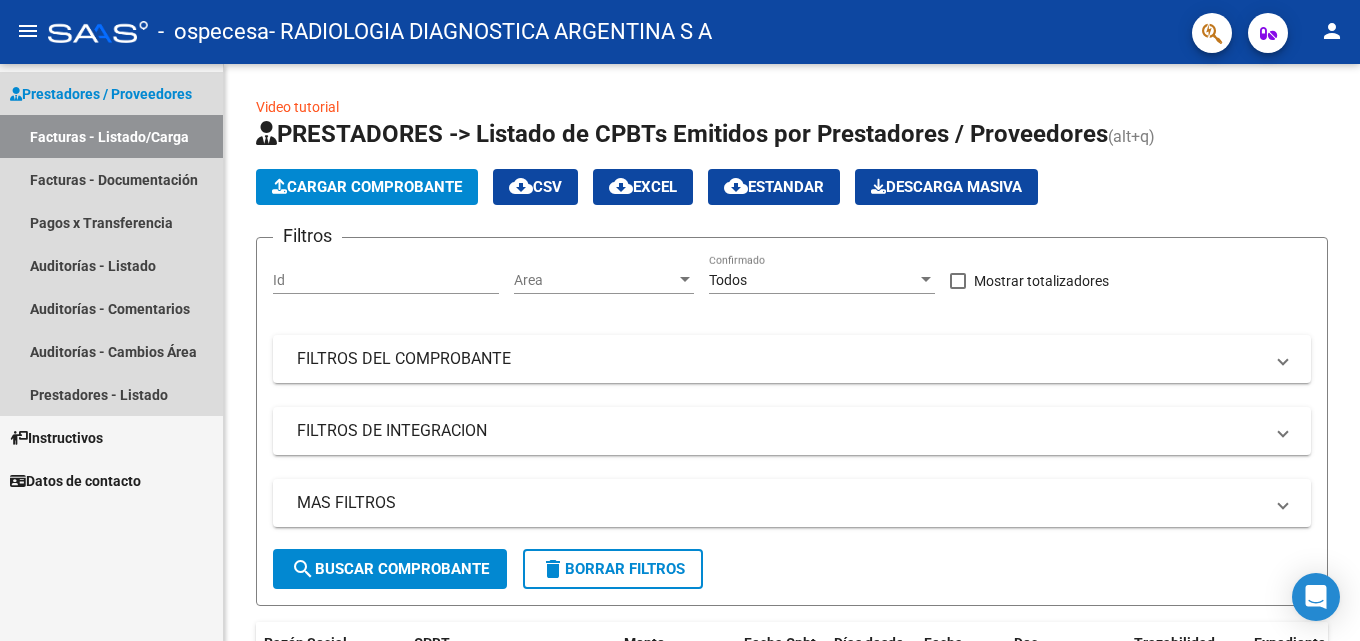 click on "Facturas - Listado/Carga" at bounding box center (111, 136) 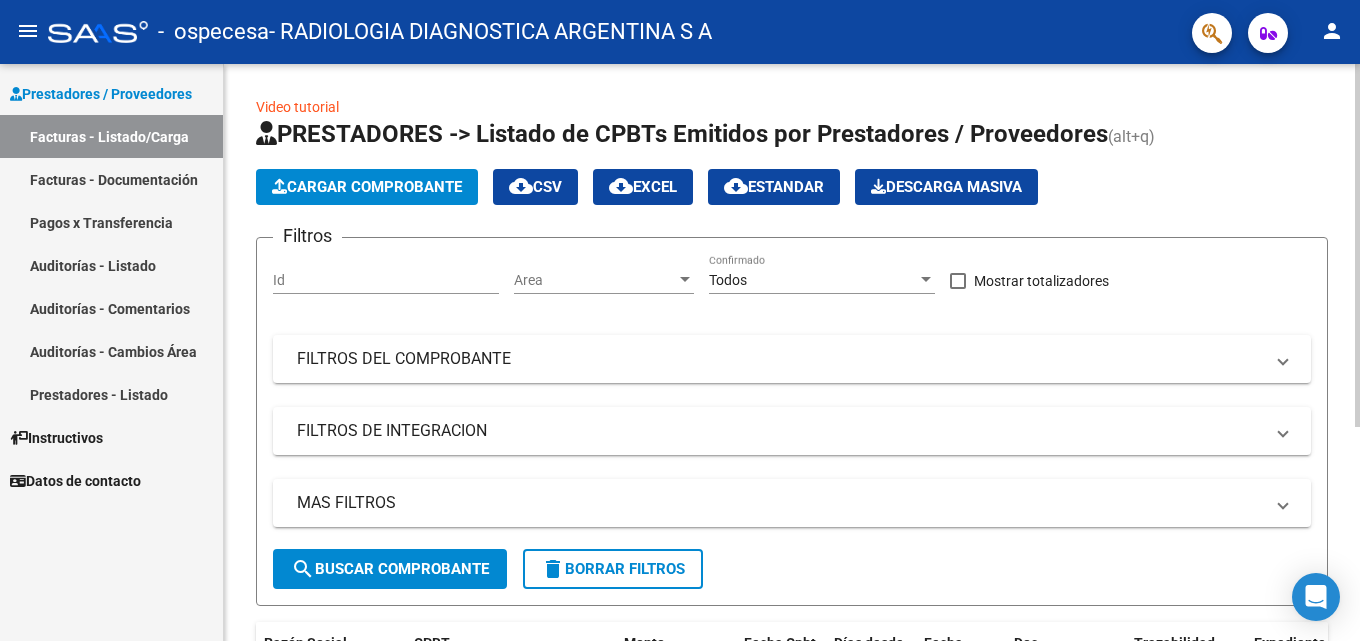 click on "search  Buscar Comprobante" 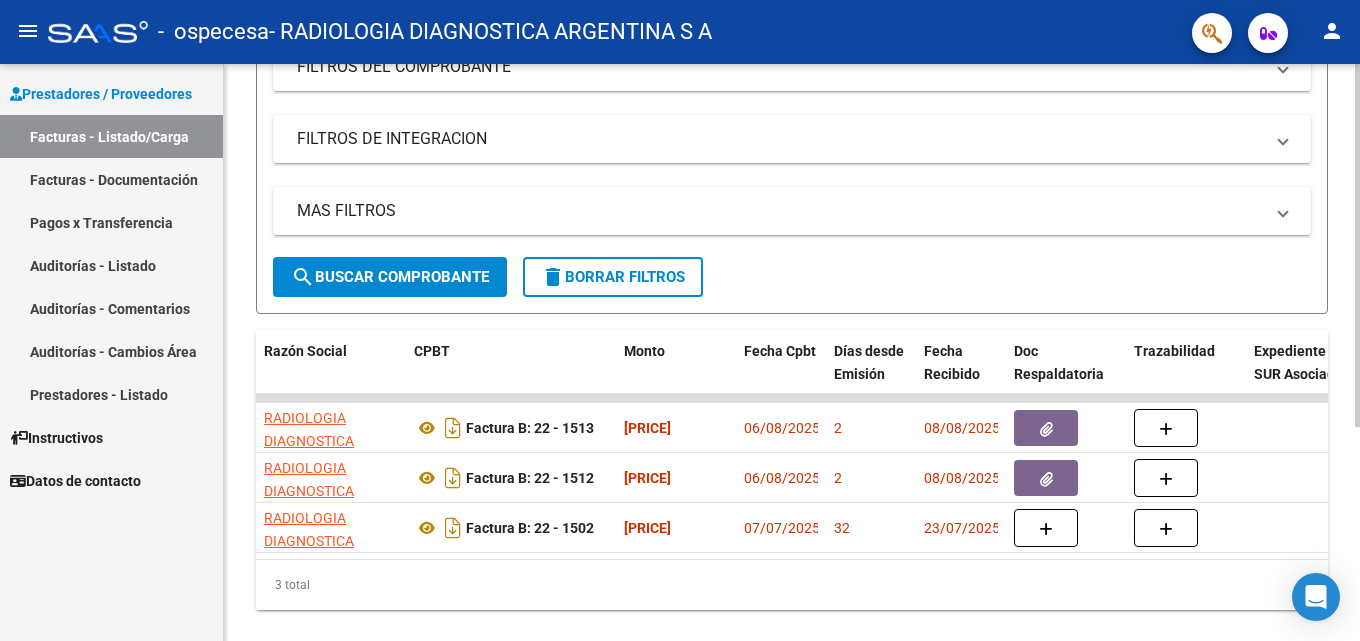 scroll, scrollTop: 300, scrollLeft: 0, axis: vertical 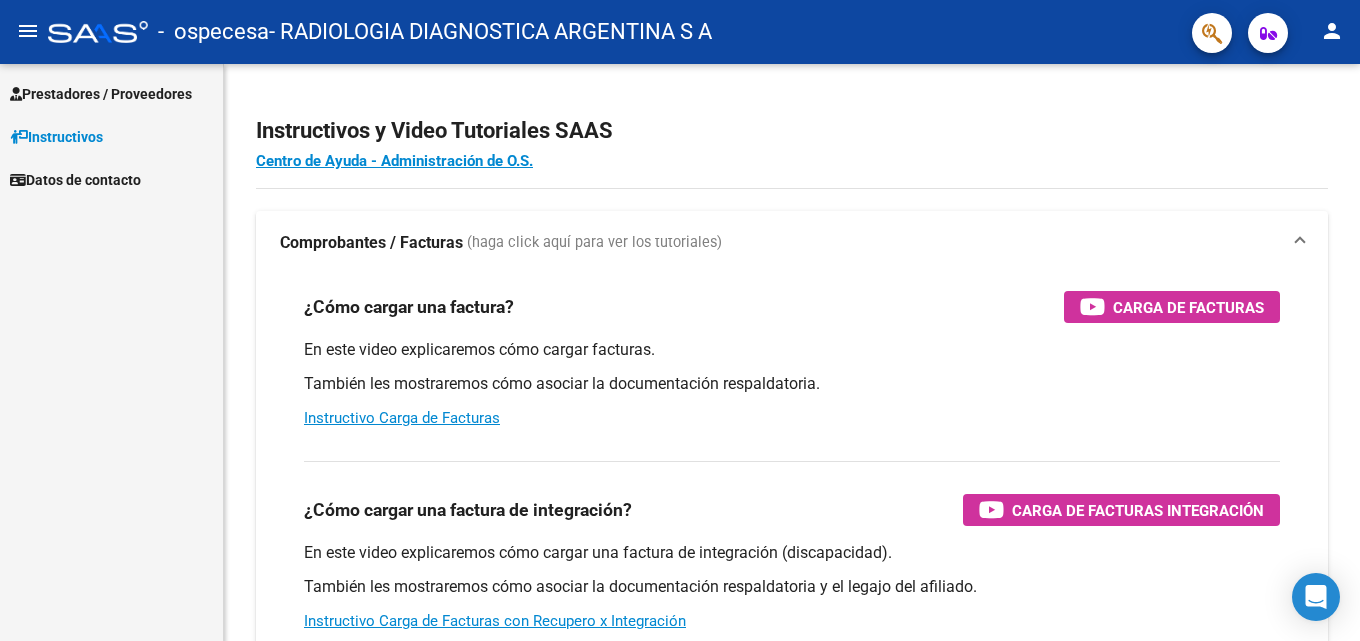 click on "Prestadores / Proveedores" at bounding box center (101, 94) 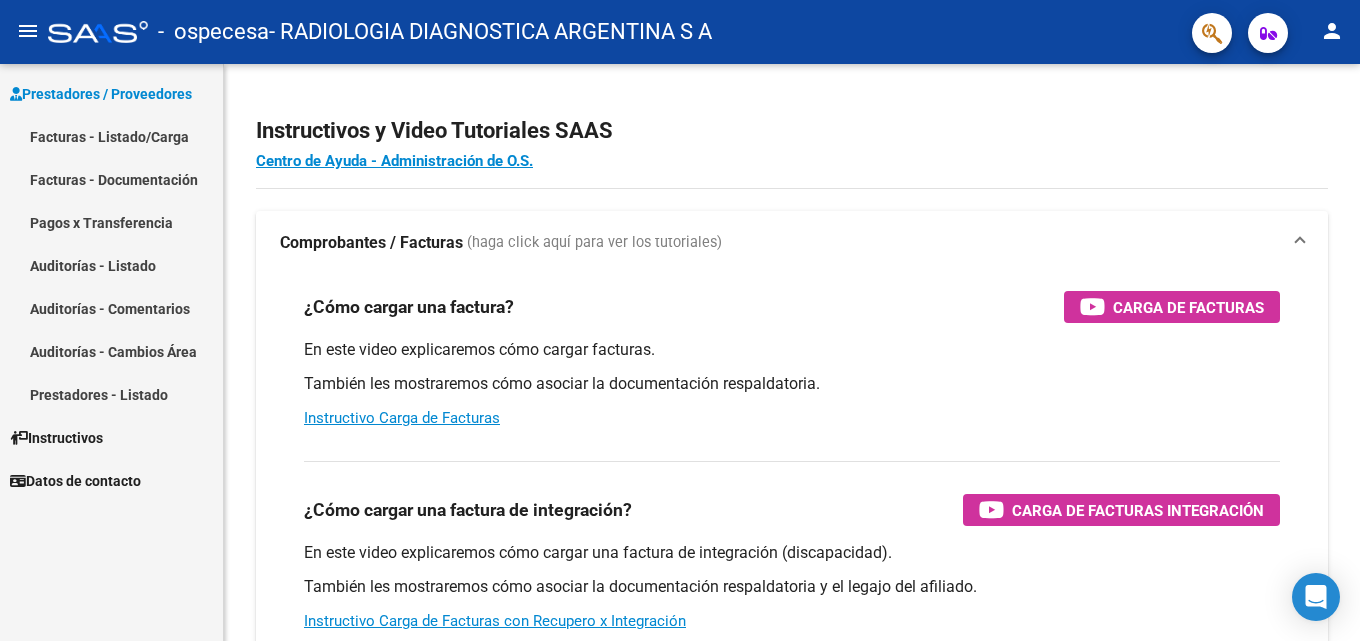 click on "Prestadores / Proveedores" at bounding box center (101, 94) 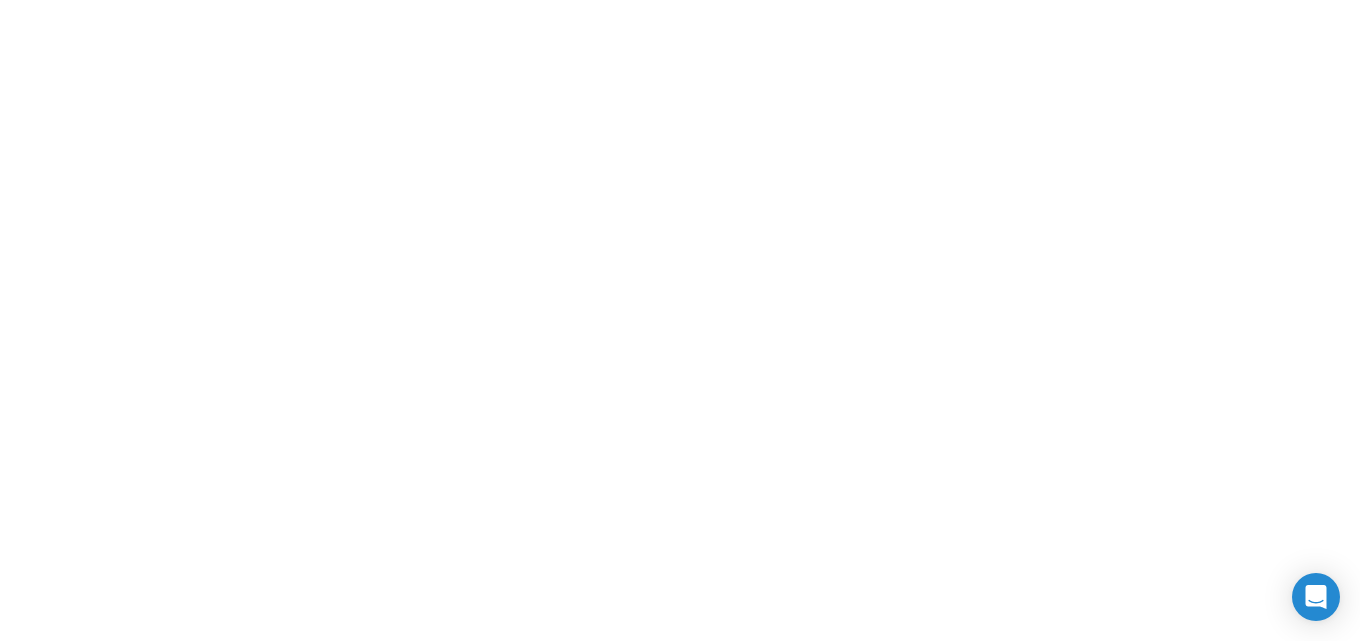 scroll, scrollTop: 0, scrollLeft: 0, axis: both 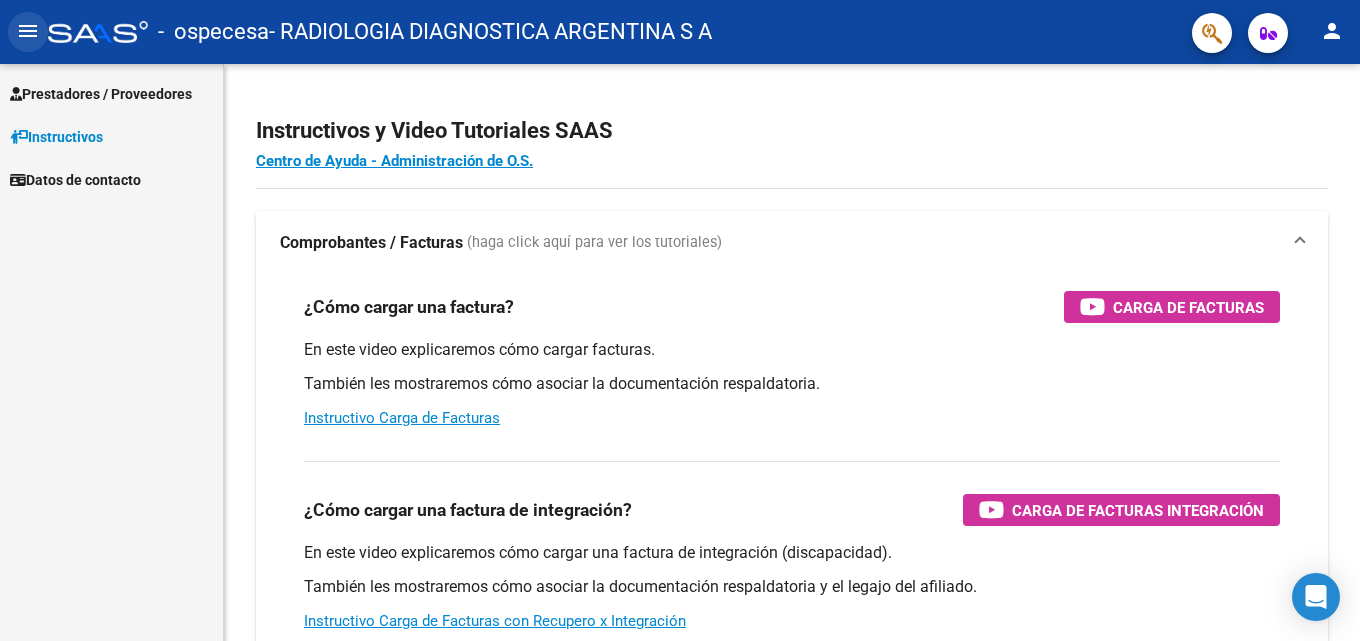 click on "menu" 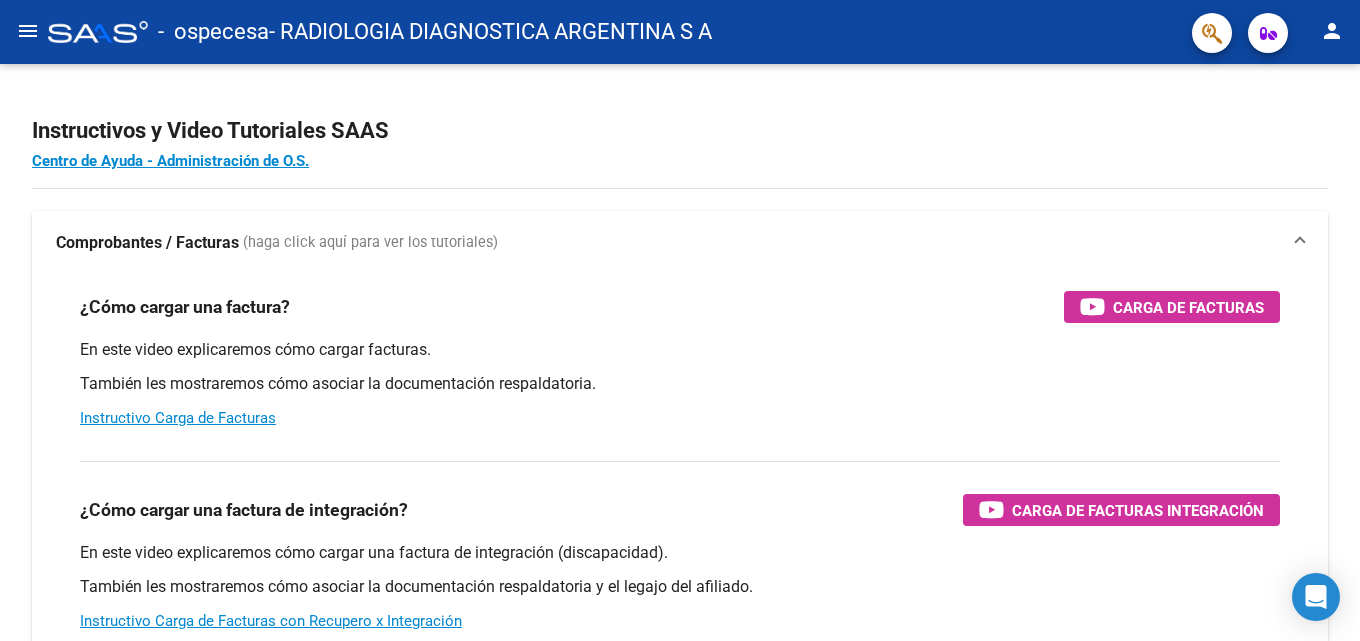 click on "menu" 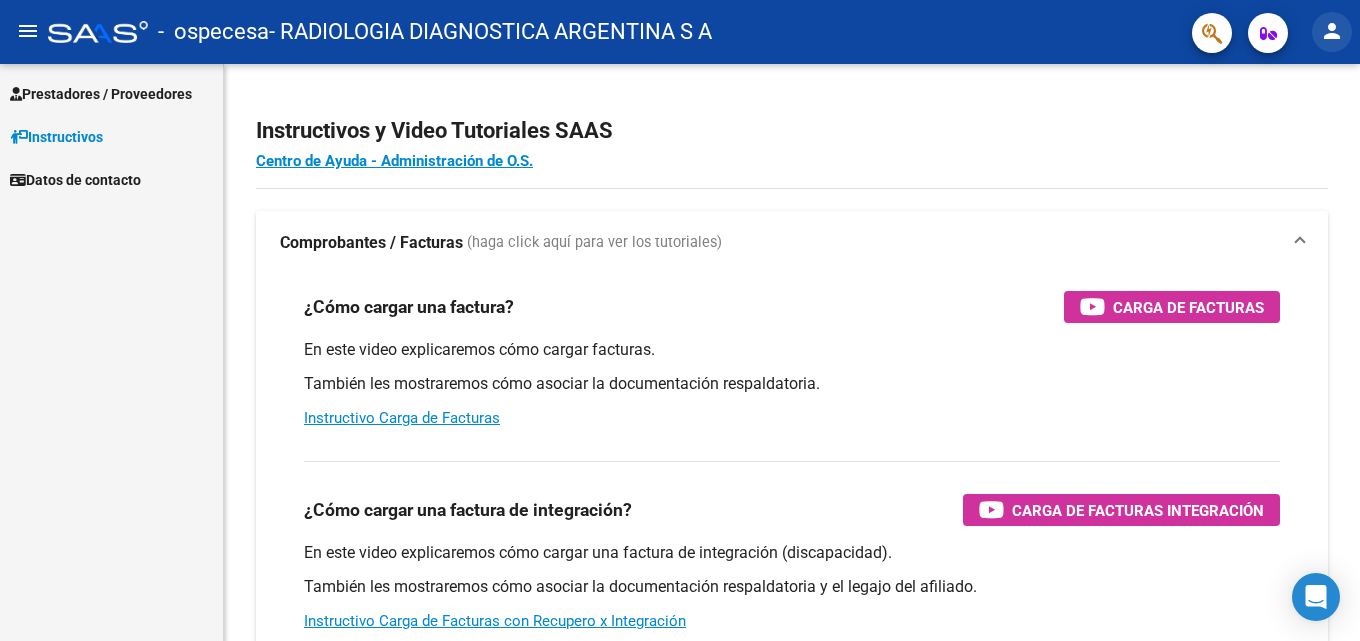 click on "person" 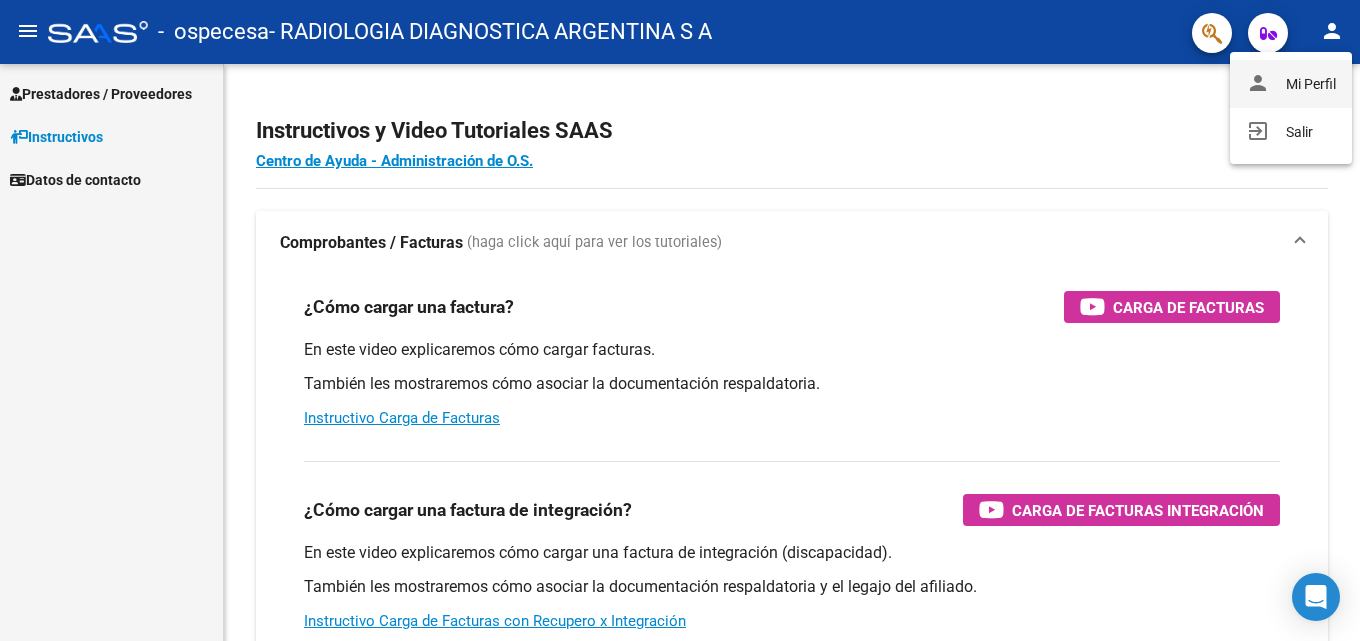click on "person  Mi Perfil" at bounding box center (1291, 84) 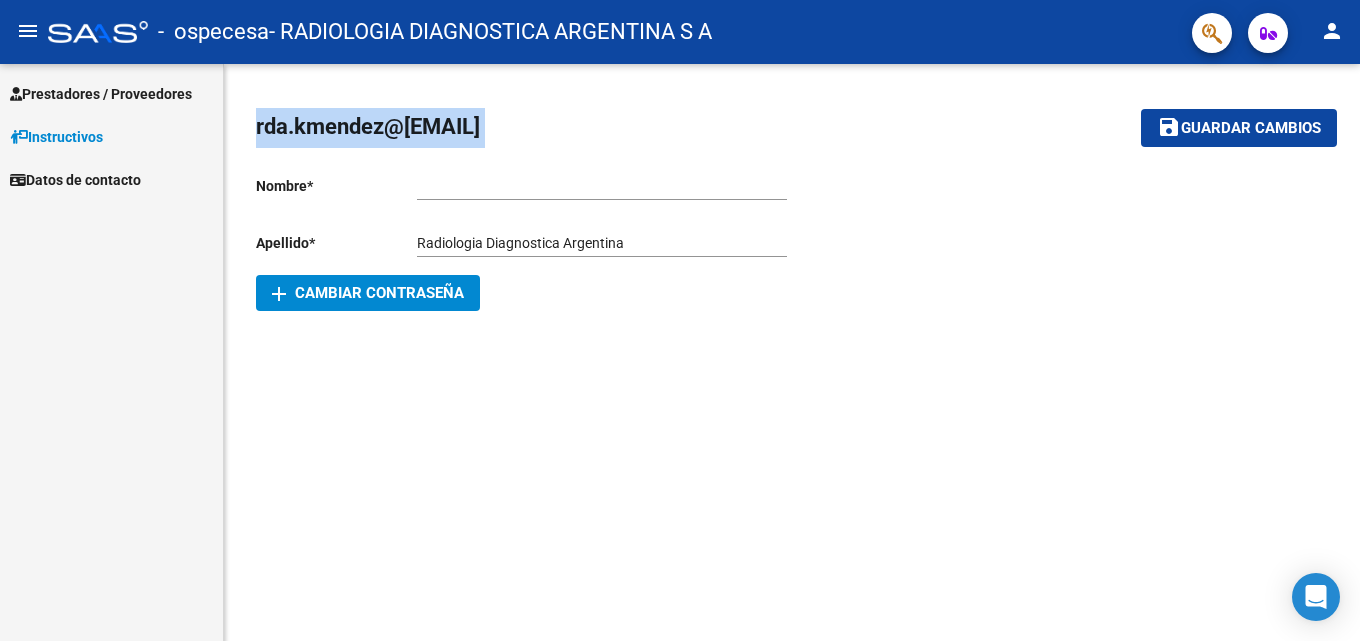 drag, startPoint x: 533, startPoint y: 133, endPoint x: 299, endPoint y: 182, distance: 239.0753 